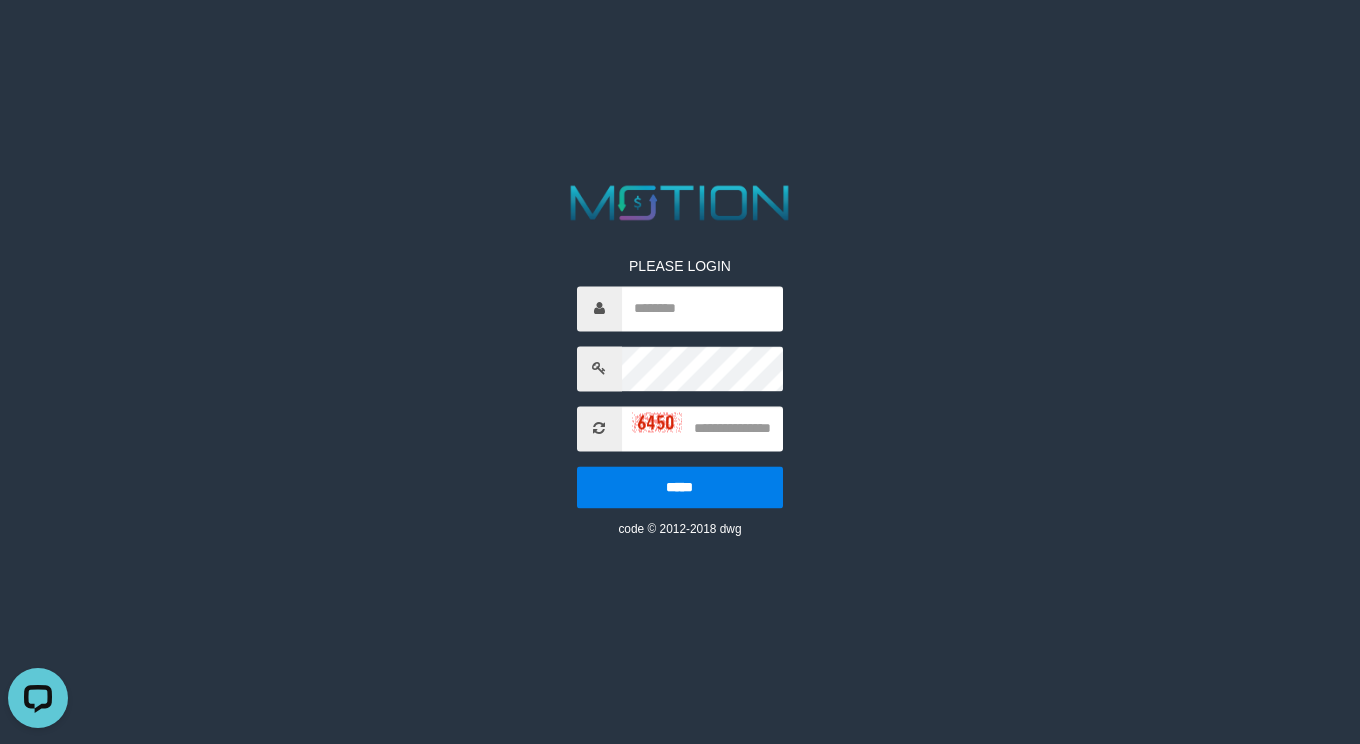 scroll, scrollTop: 0, scrollLeft: 0, axis: both 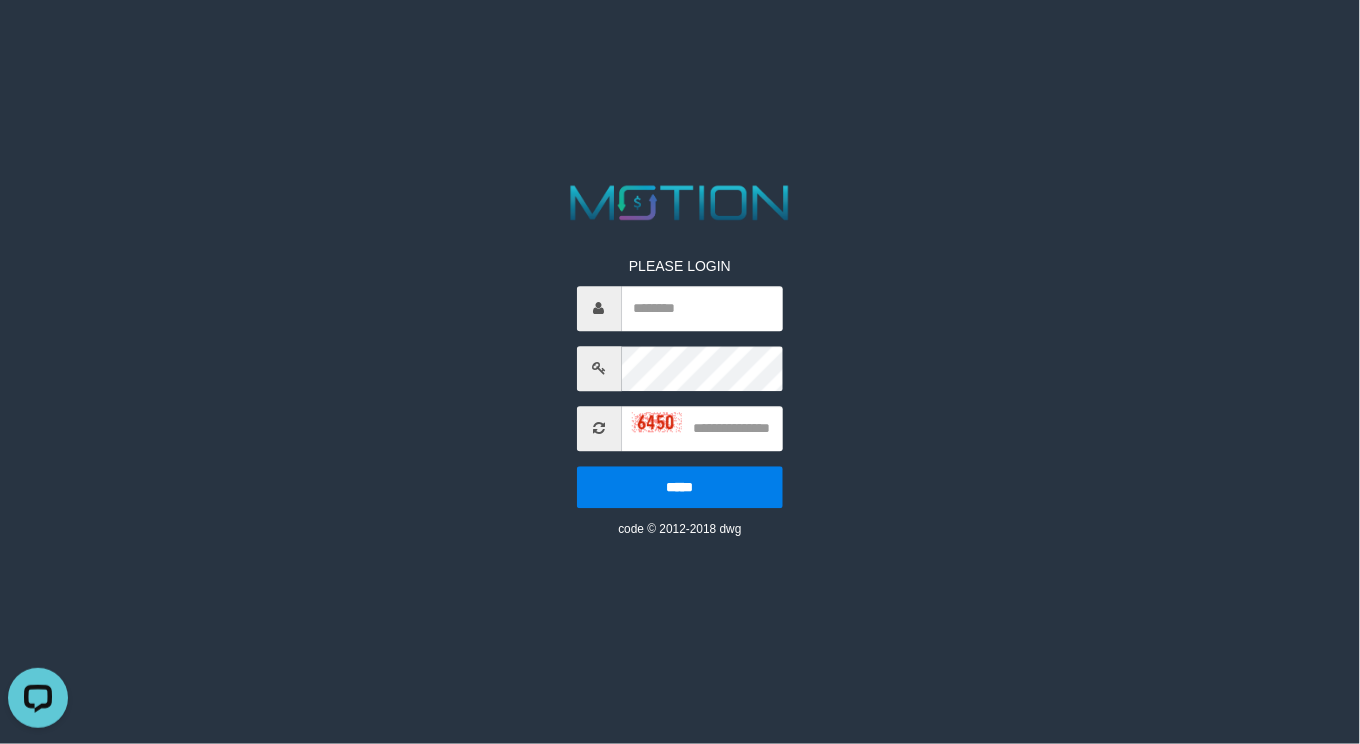 type on "**********" 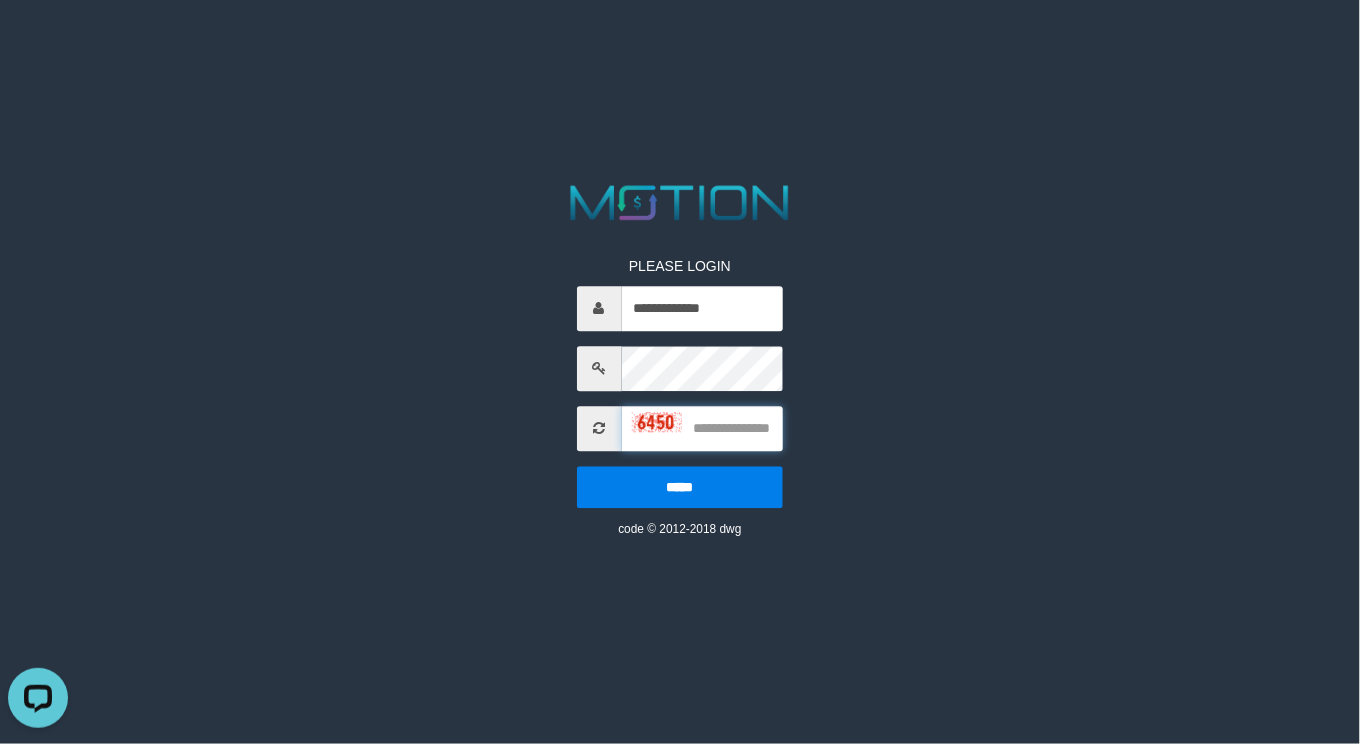 click at bounding box center [703, 428] 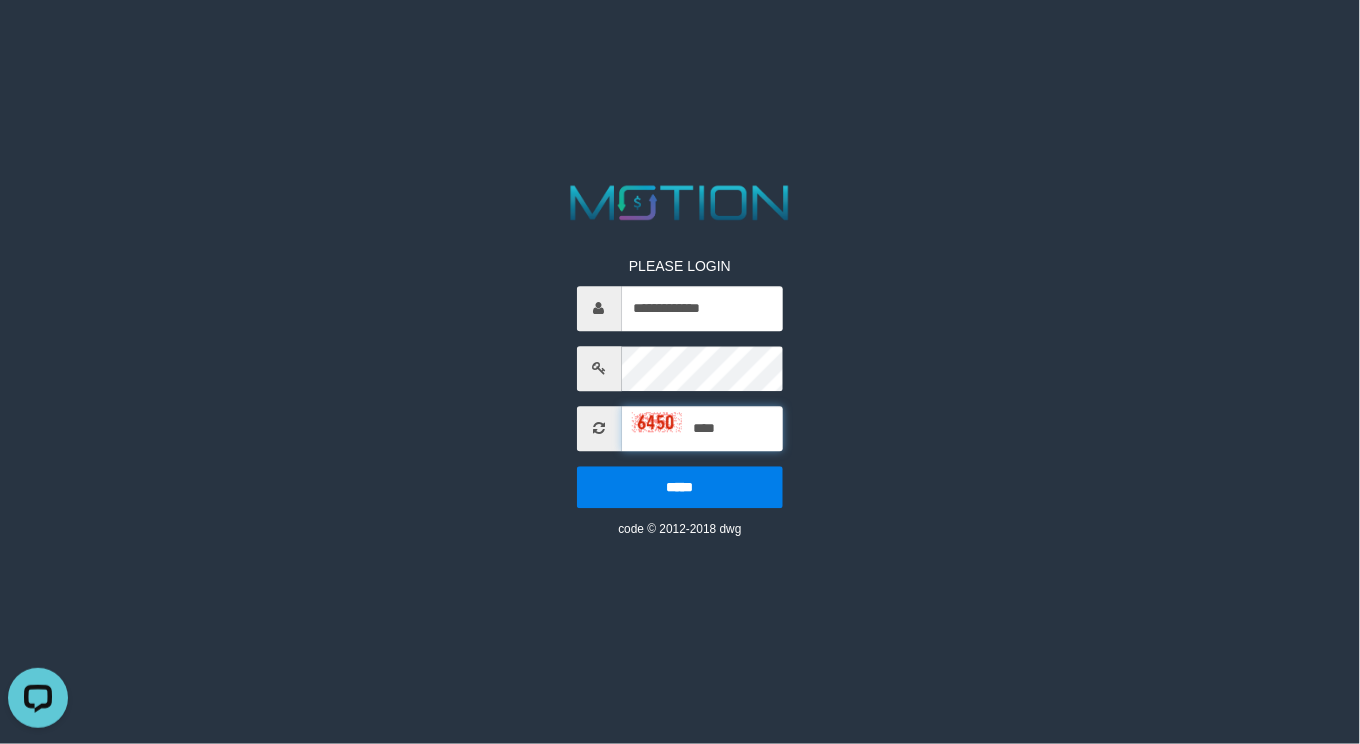 type on "****" 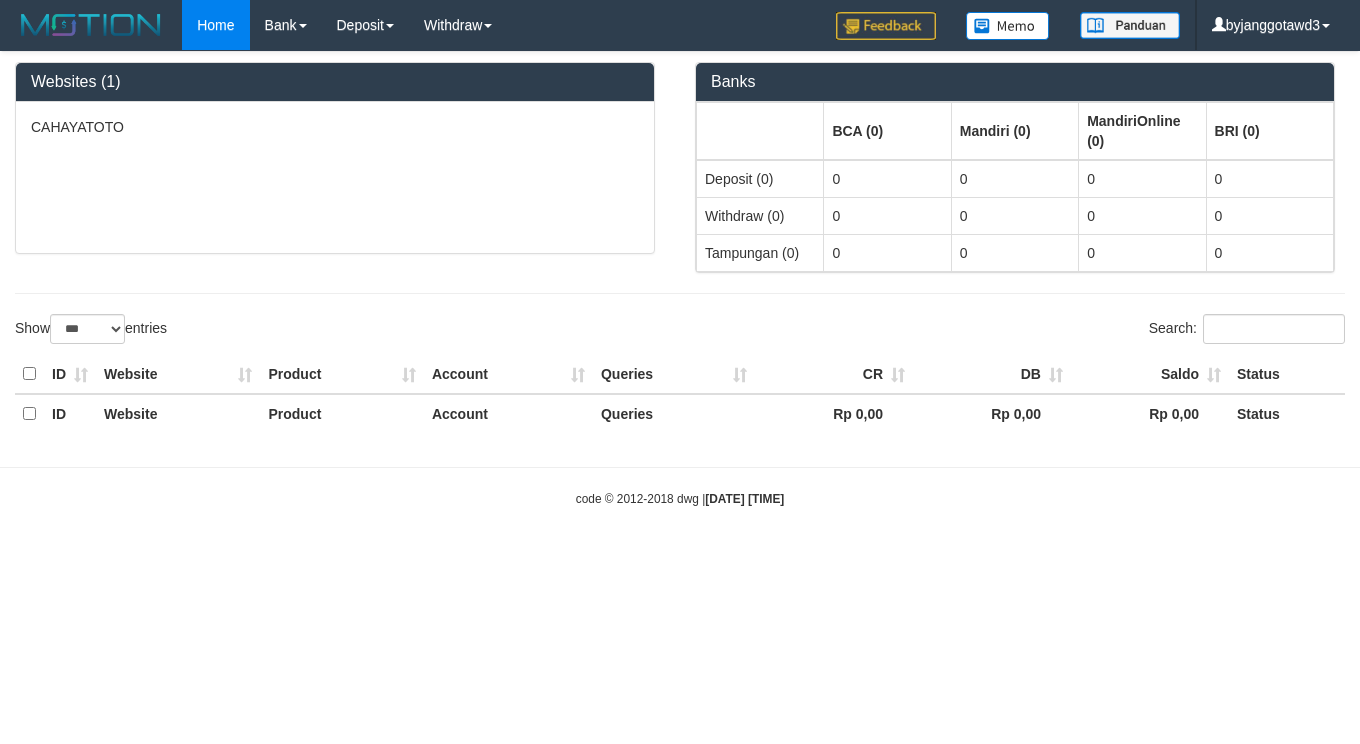 select on "***" 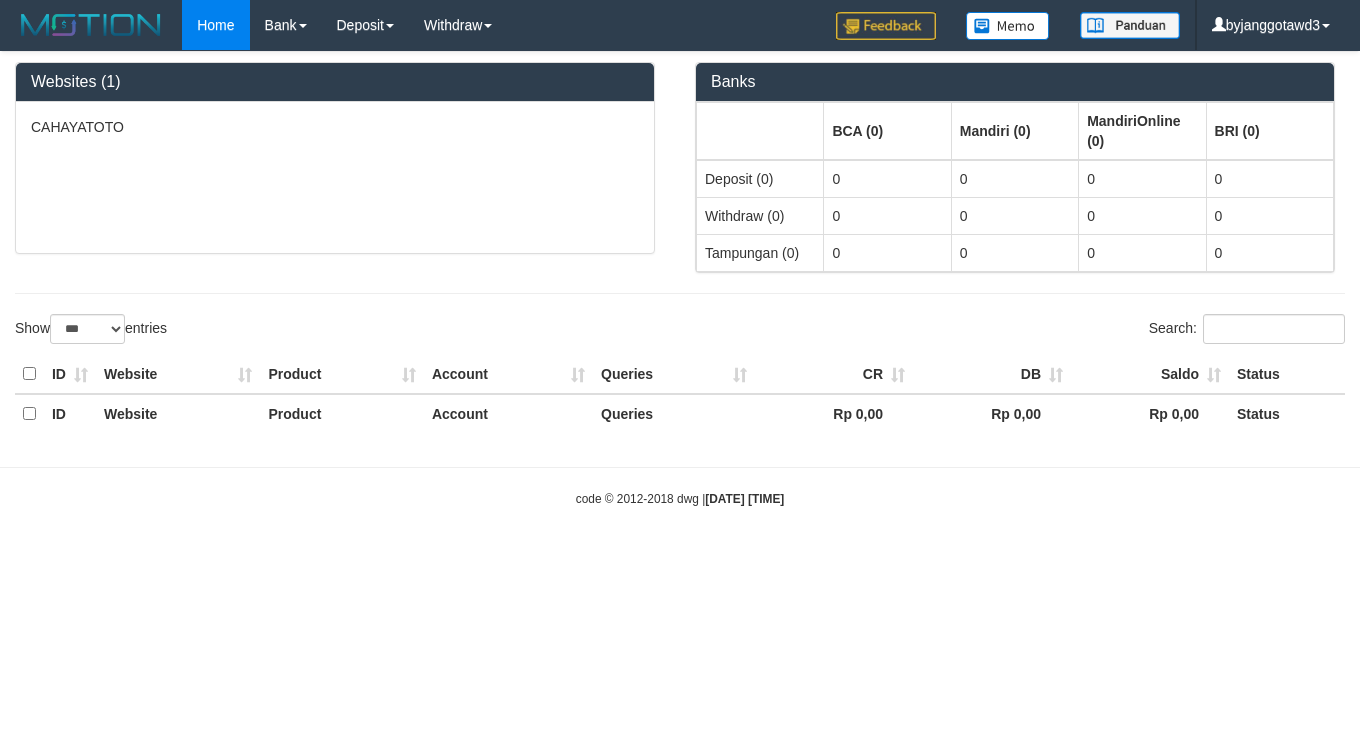 scroll, scrollTop: 0, scrollLeft: 0, axis: both 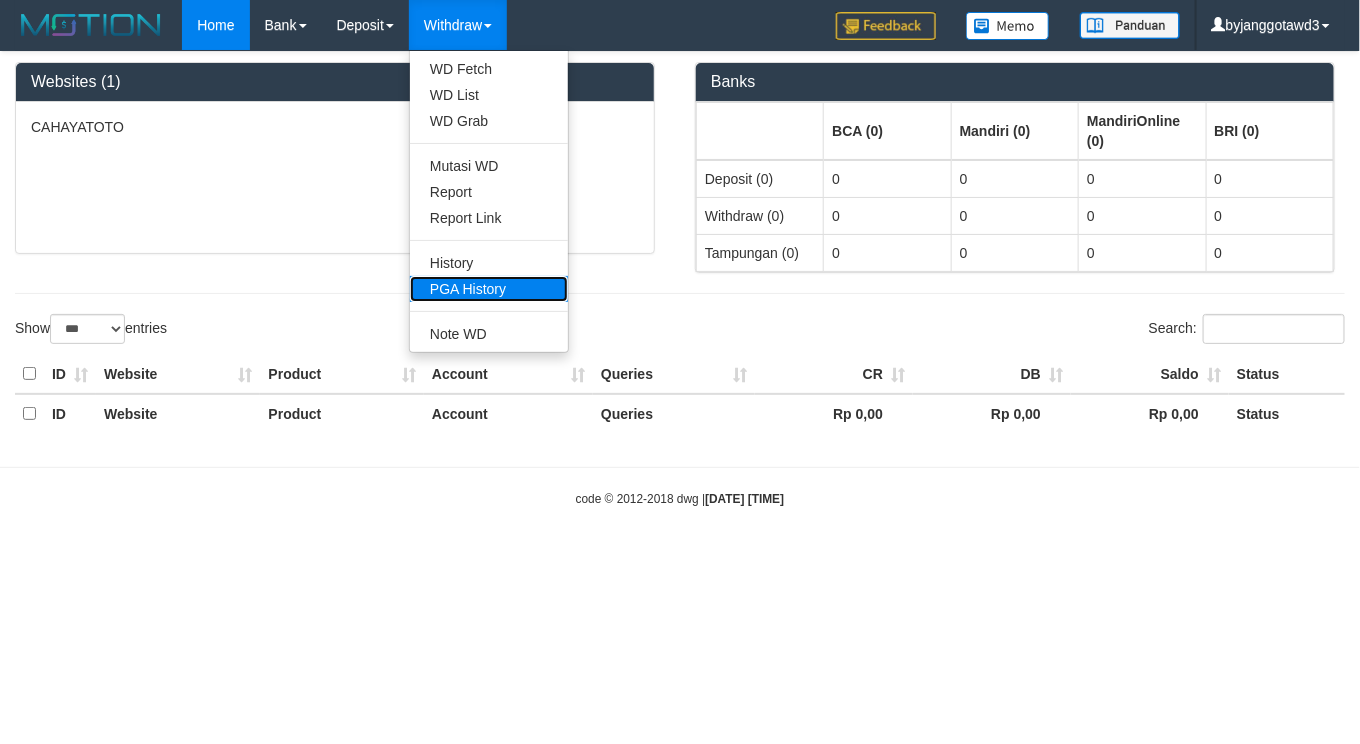 click on "PGA History" at bounding box center (489, 289) 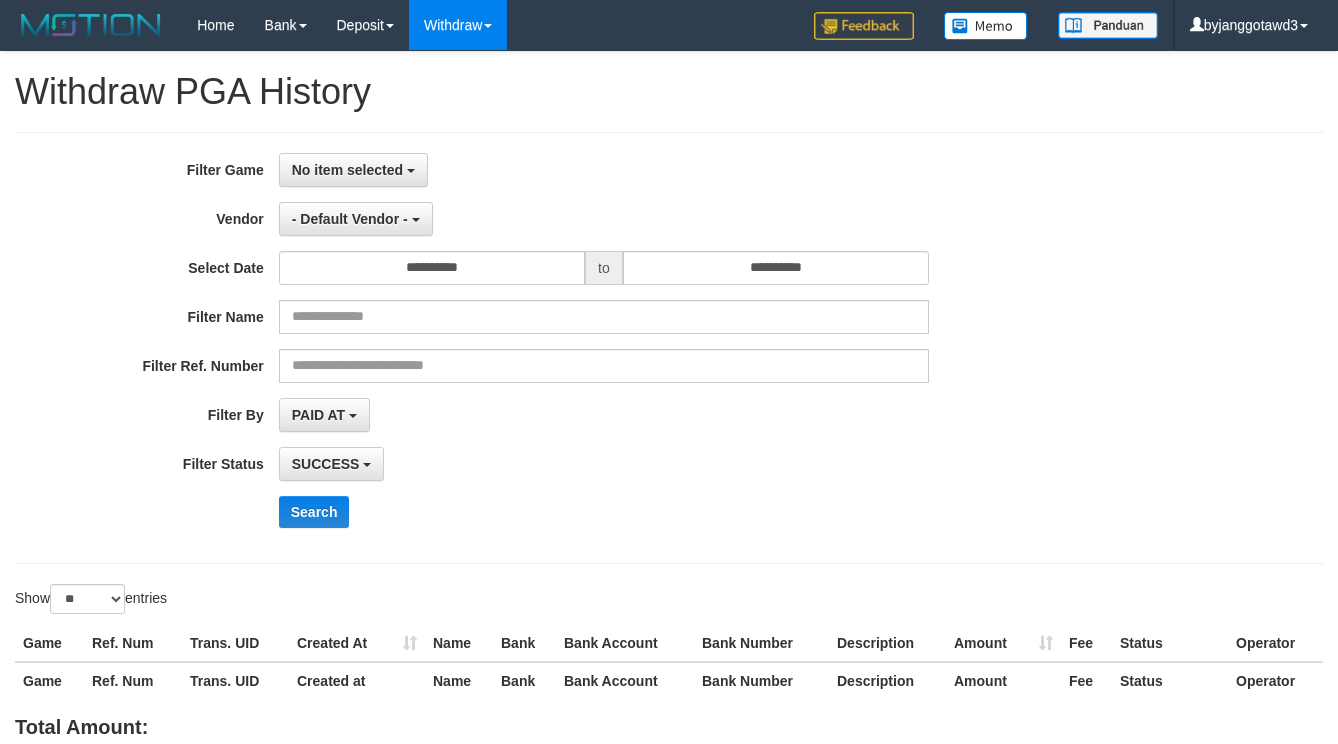 select 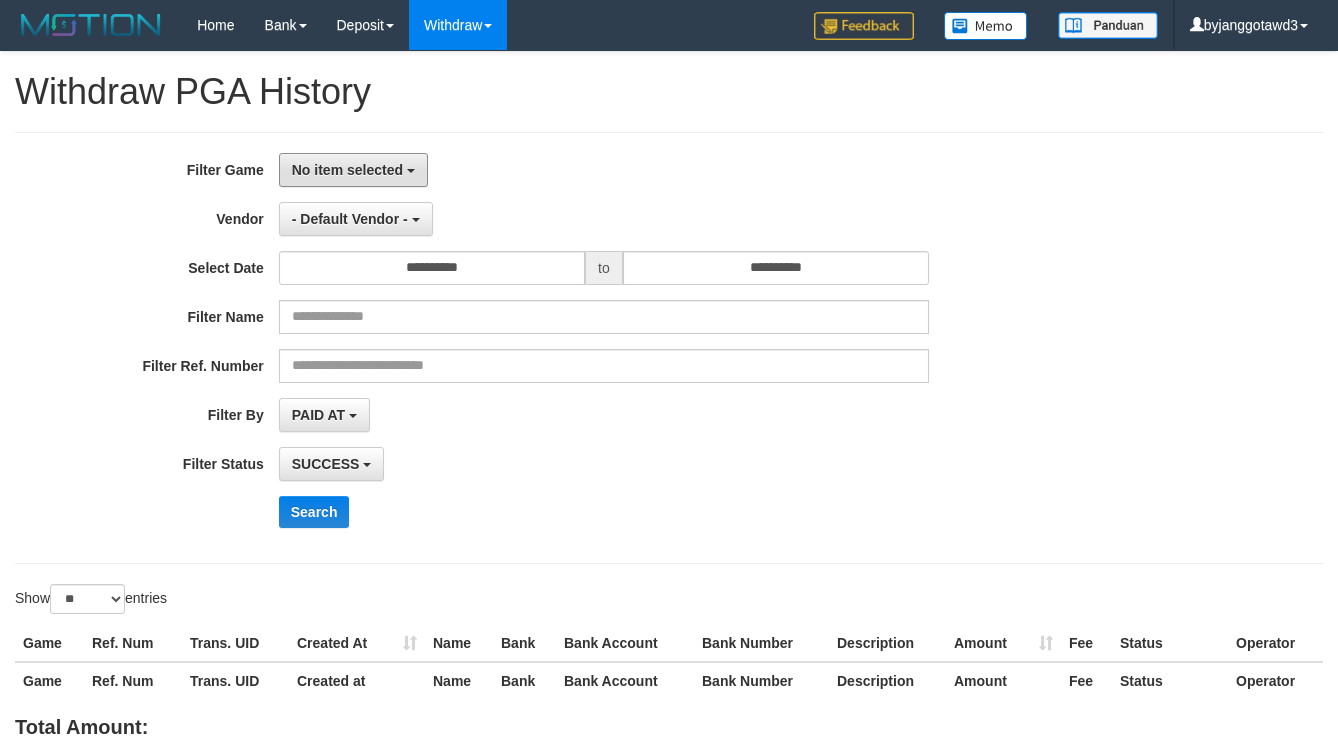 drag, startPoint x: 360, startPoint y: 166, endPoint x: 415, endPoint y: 232, distance: 85.91275 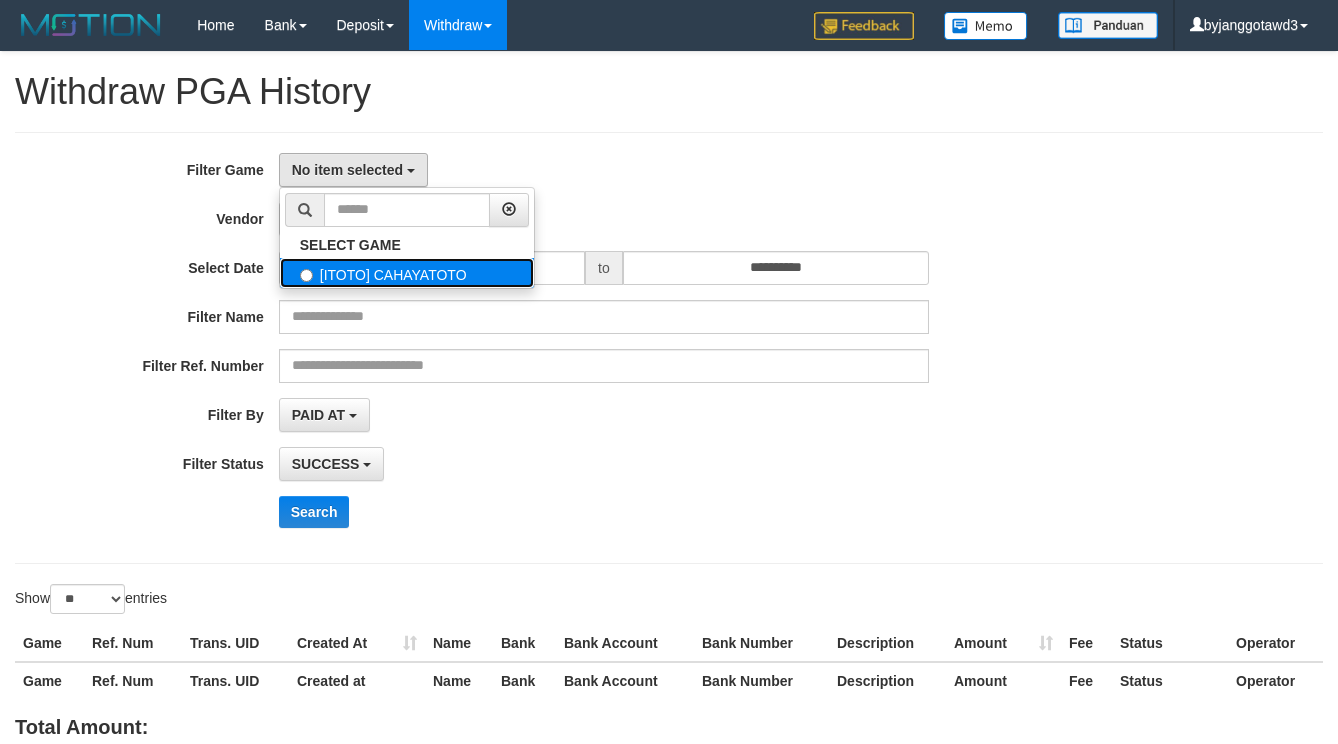 click on "[ITOTO] CAHAYATOTO" at bounding box center [407, 273] 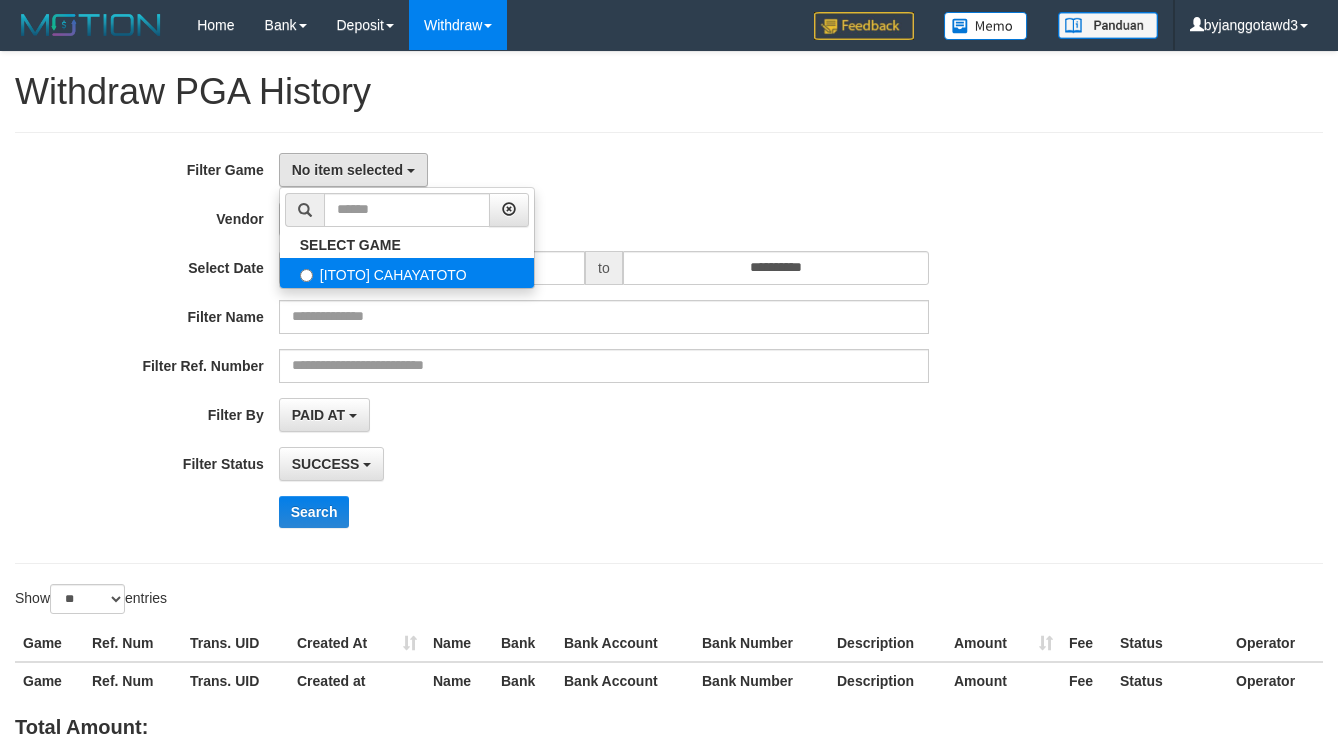 select on "****" 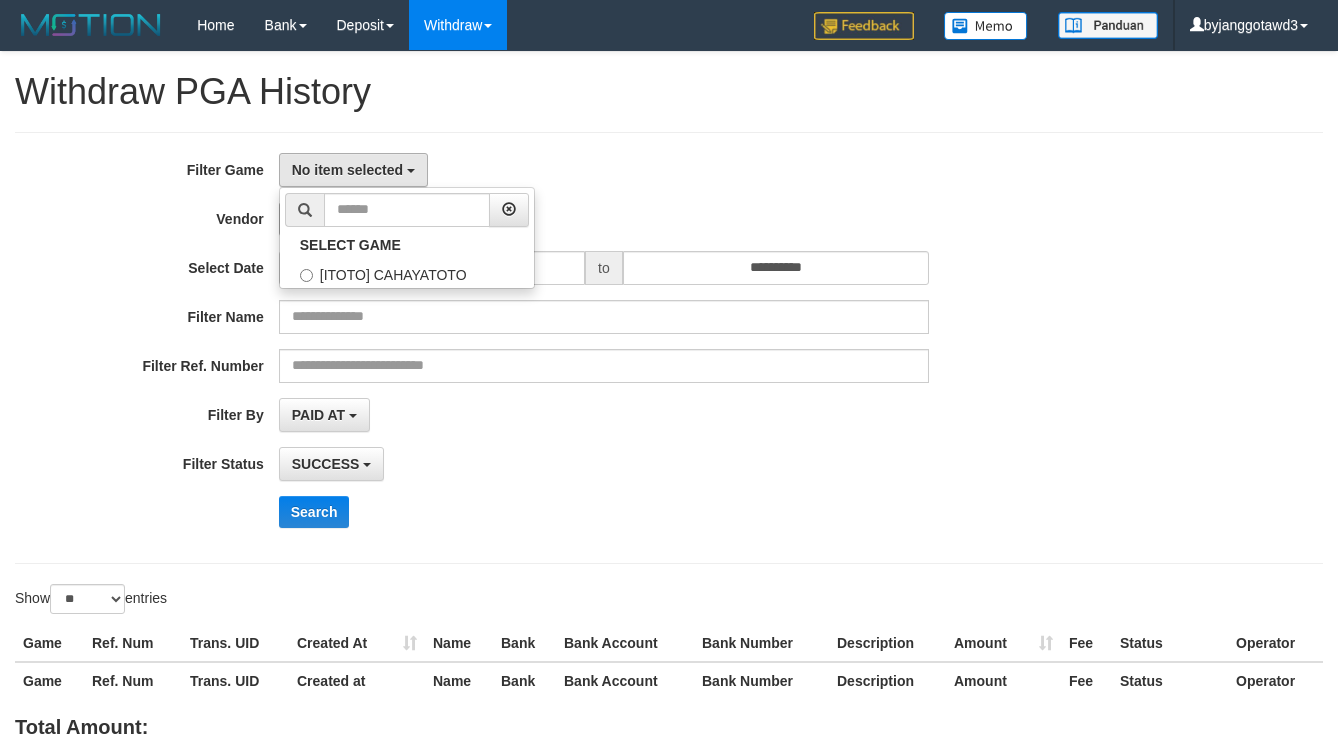 scroll, scrollTop: 18, scrollLeft: 0, axis: vertical 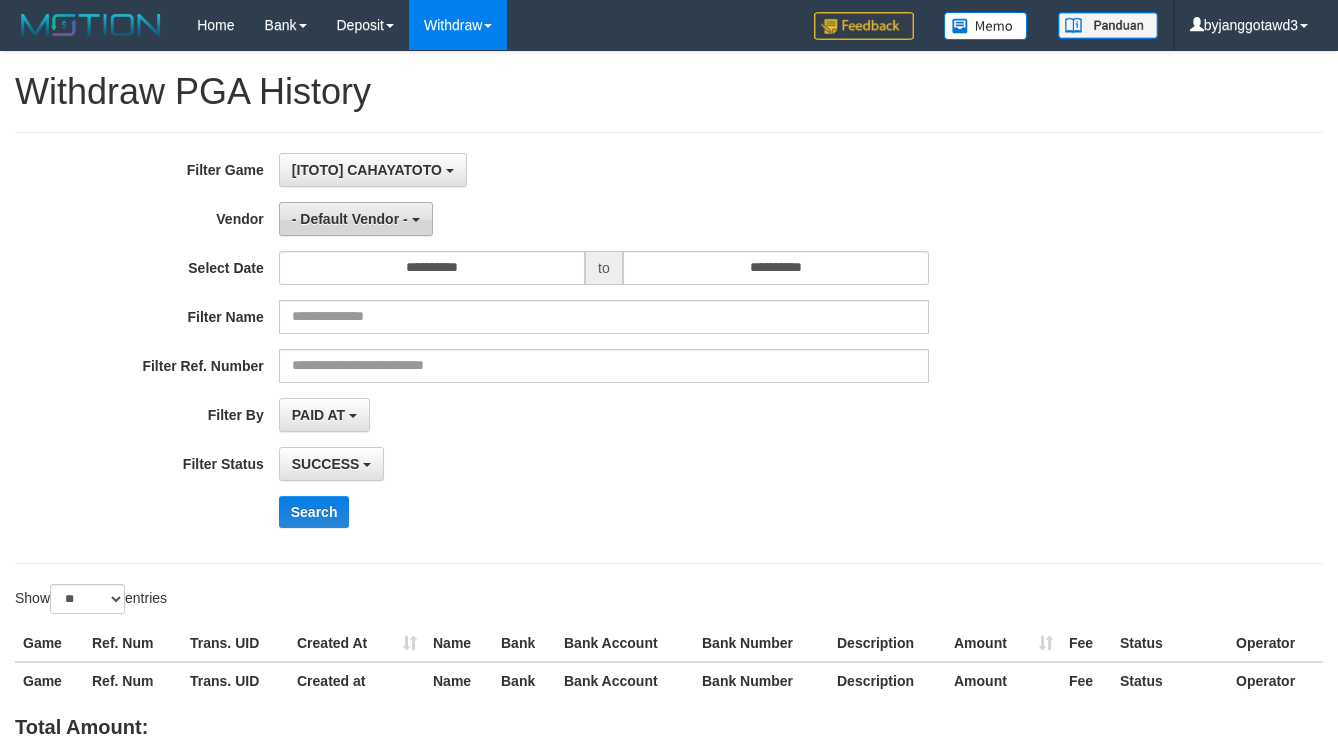 click on "- Default Vendor -" at bounding box center [350, 219] 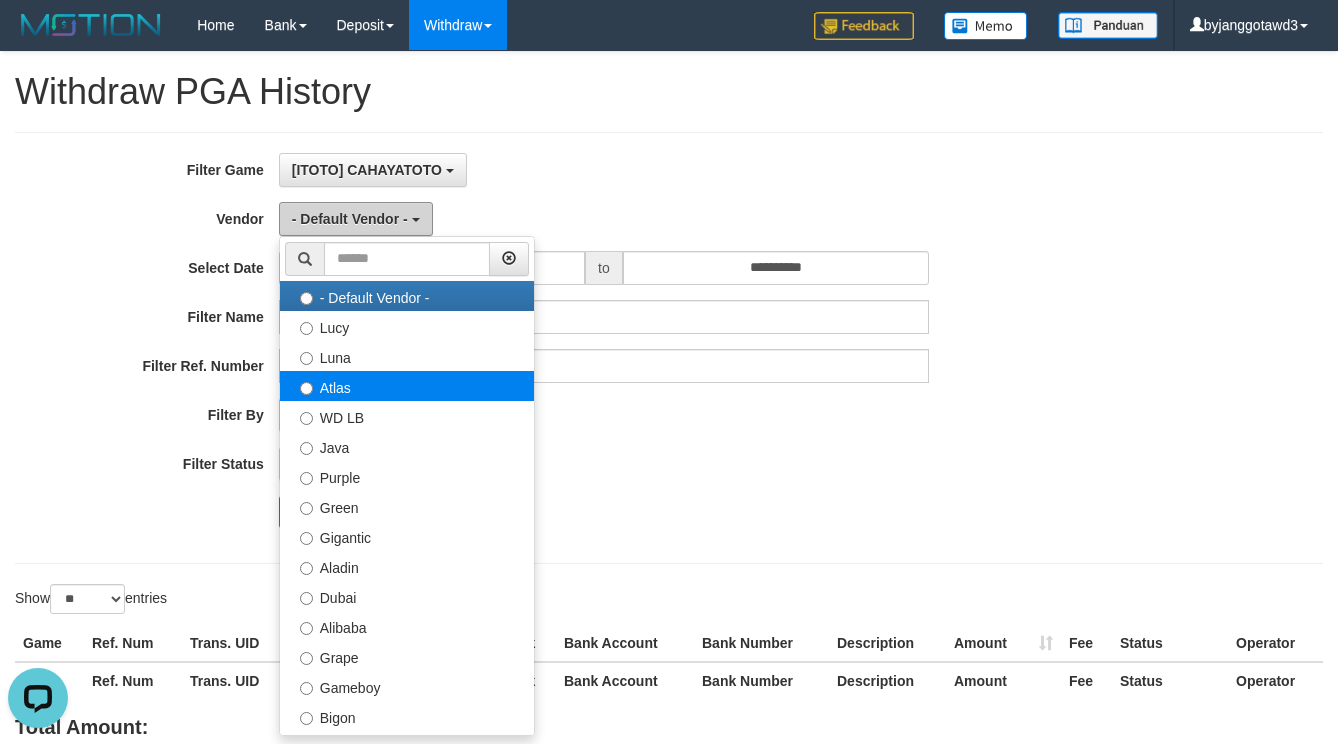 scroll, scrollTop: 0, scrollLeft: 0, axis: both 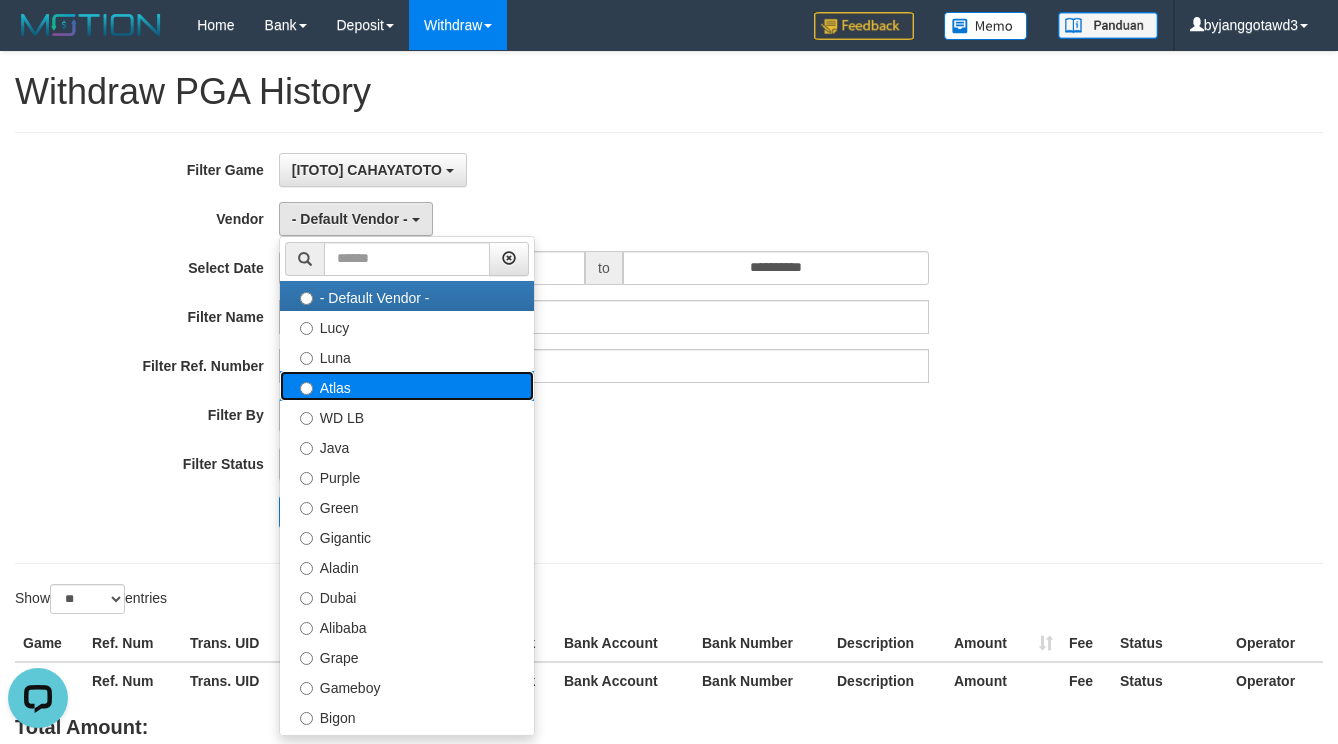 click on "Atlas" at bounding box center (407, 386) 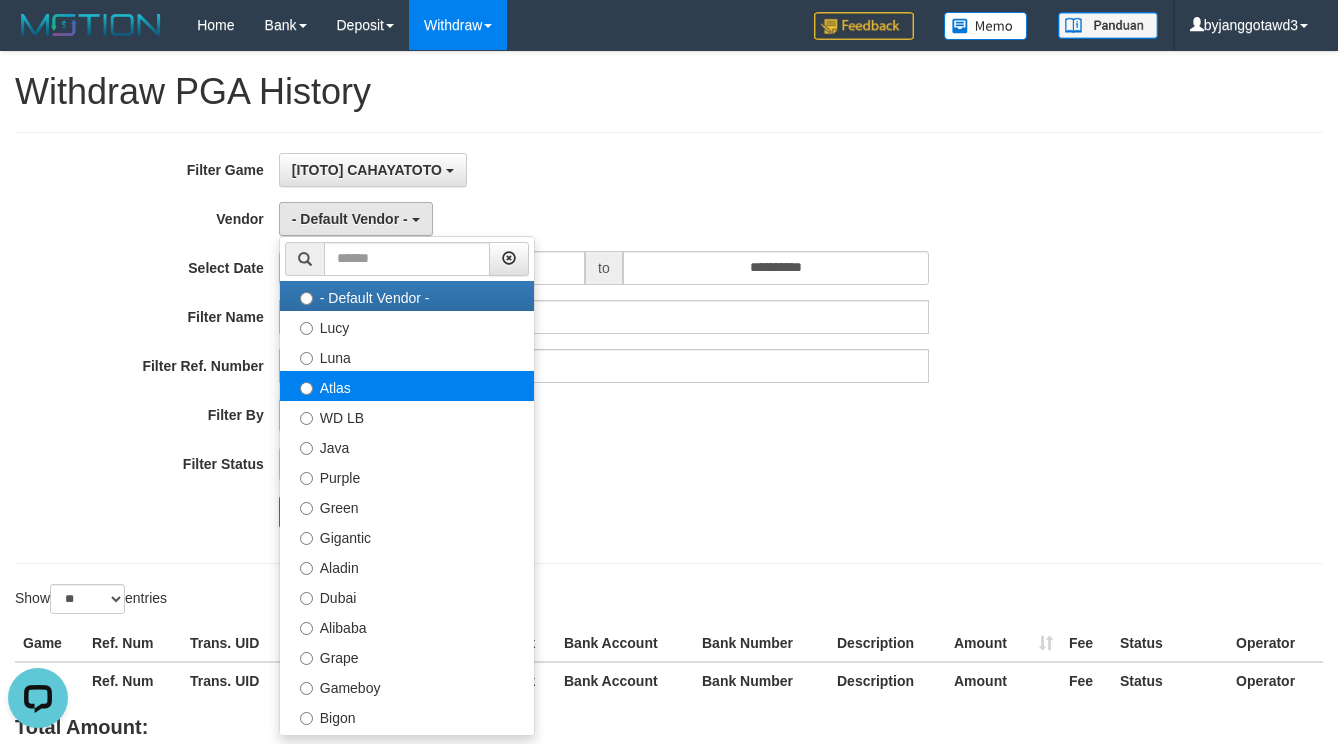 select on "**********" 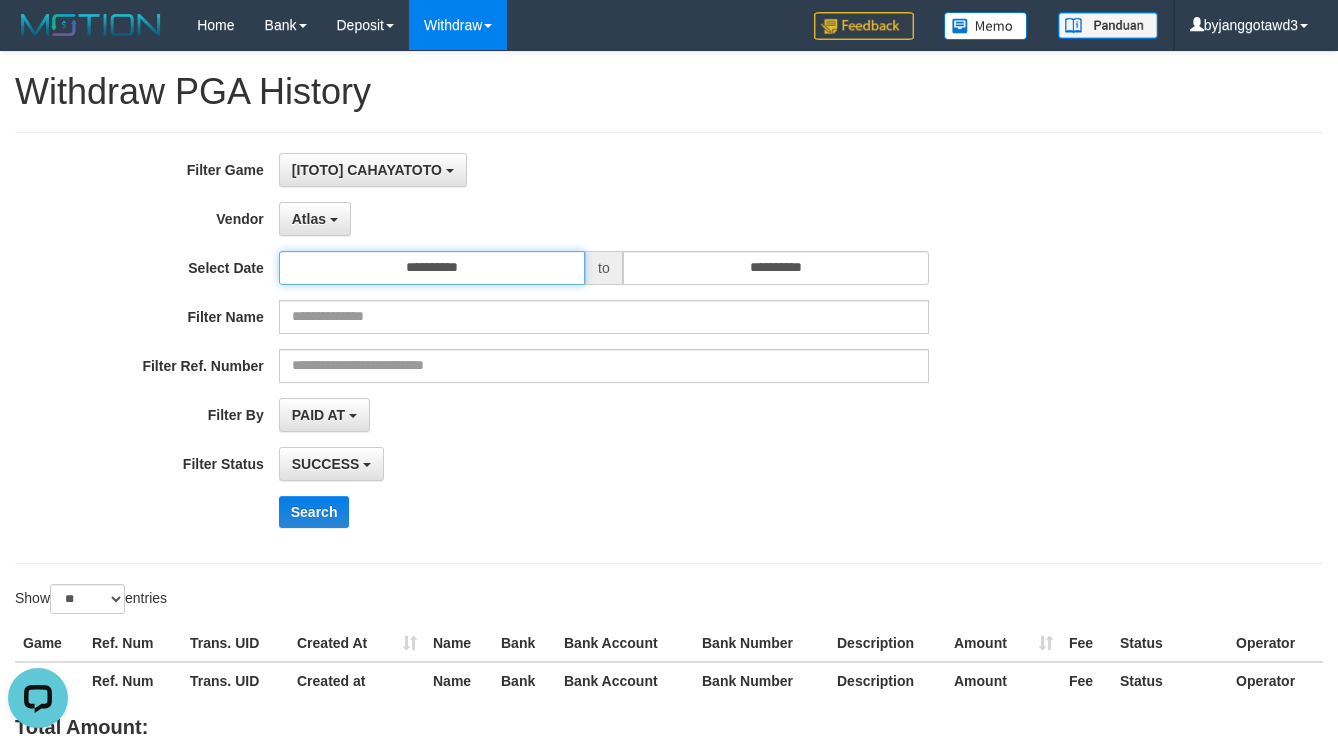 click on "**********" at bounding box center (432, 268) 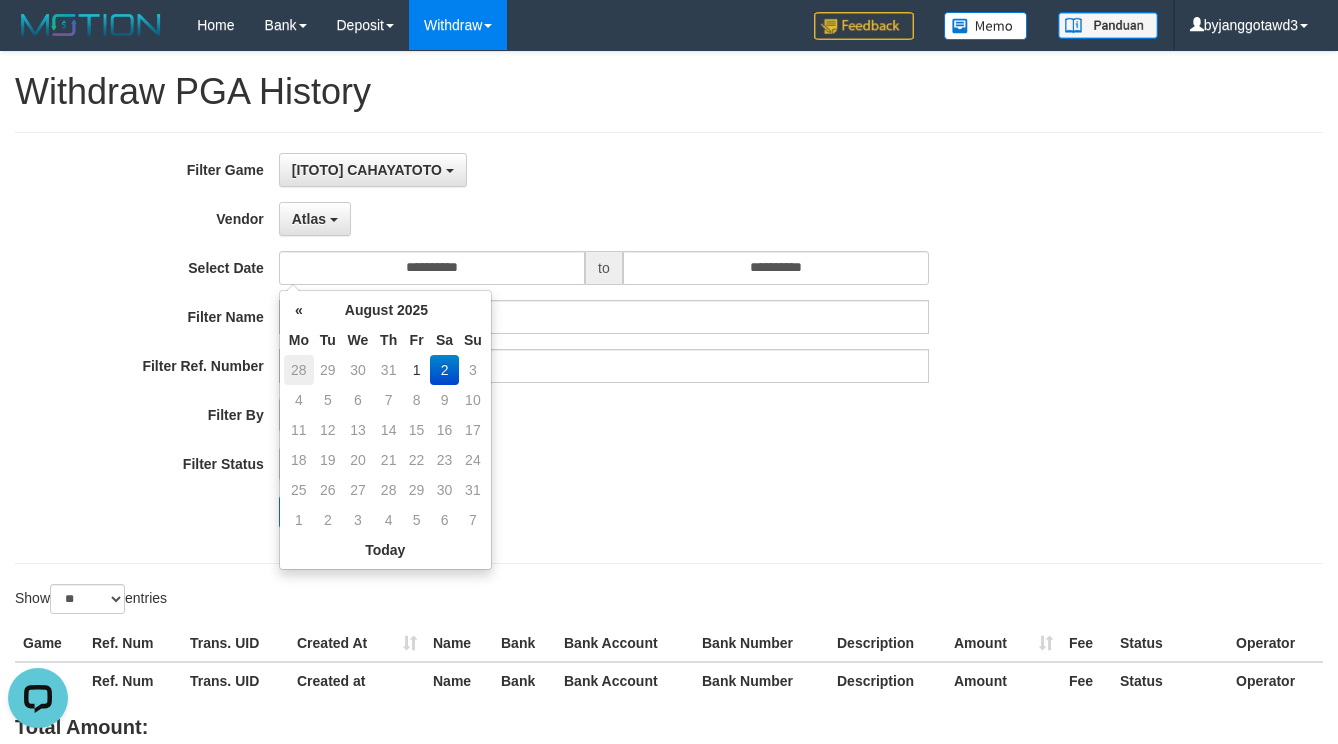 click on "28" at bounding box center [299, 370] 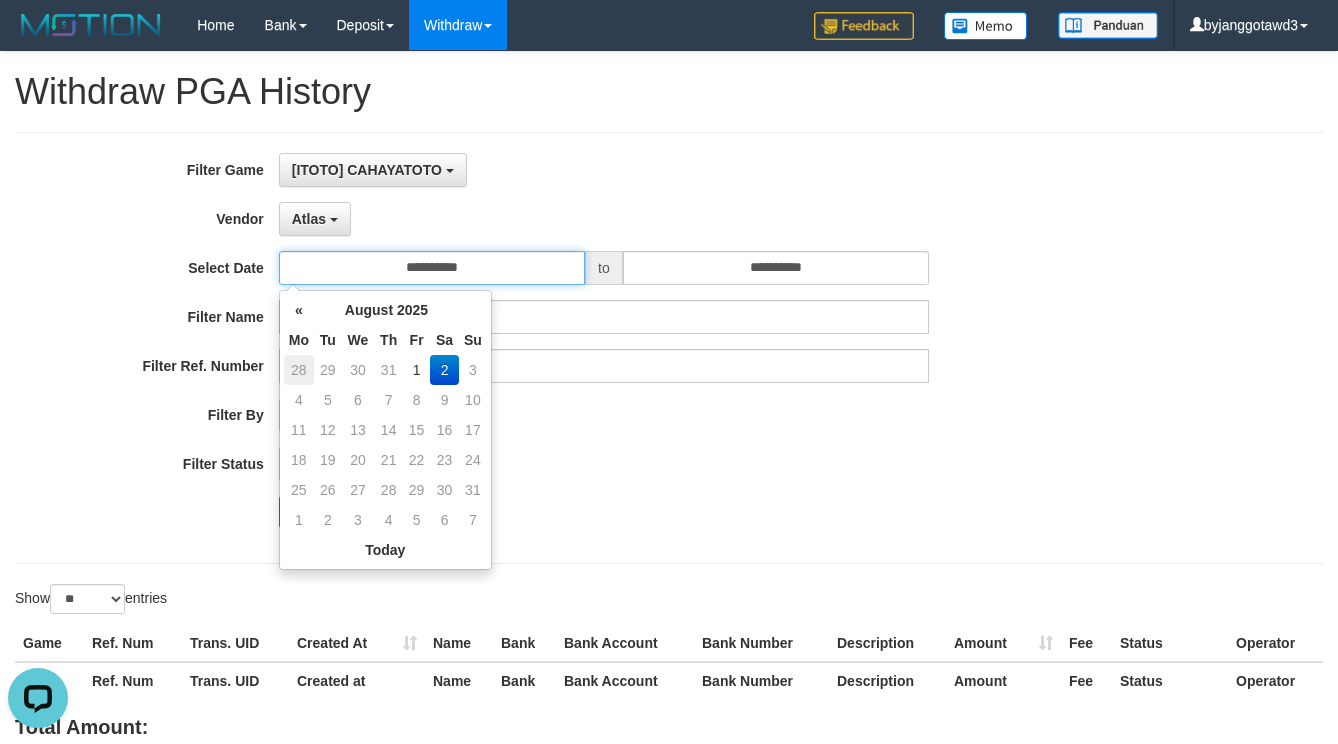 type on "**********" 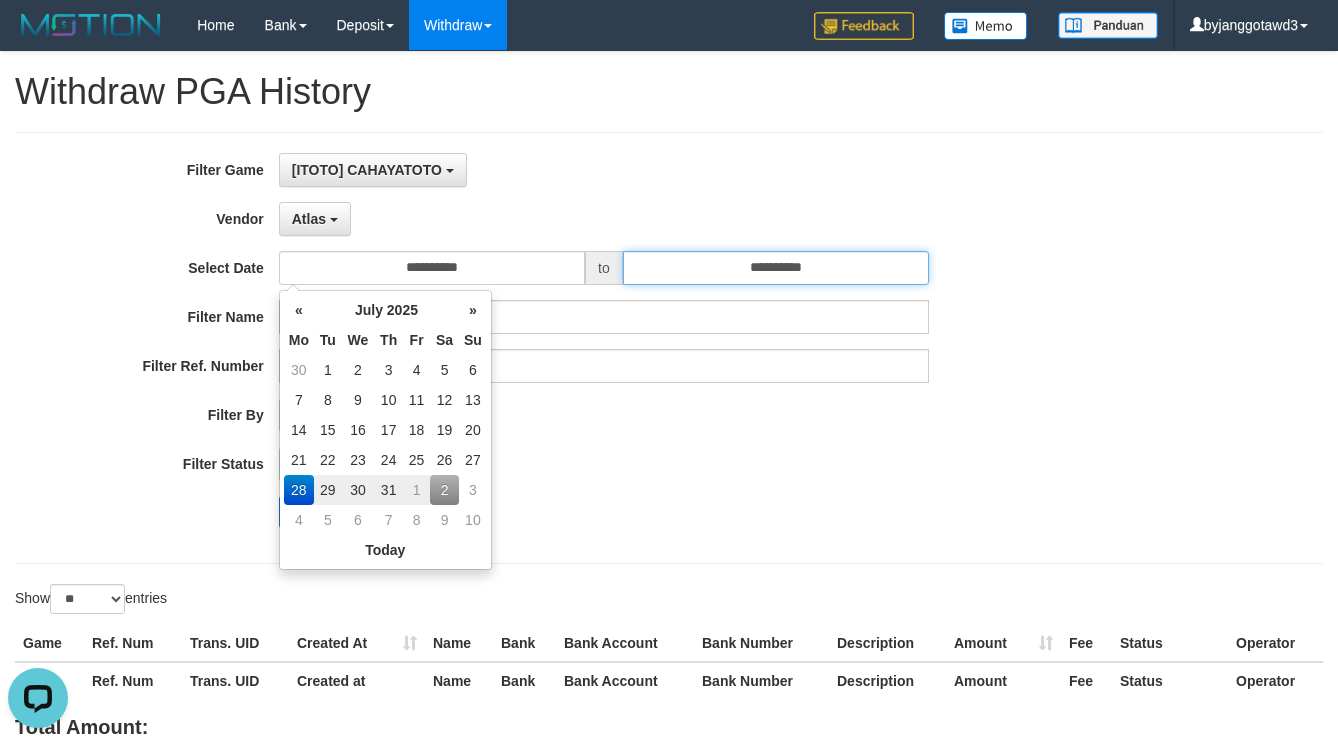 click on "**********" at bounding box center [776, 268] 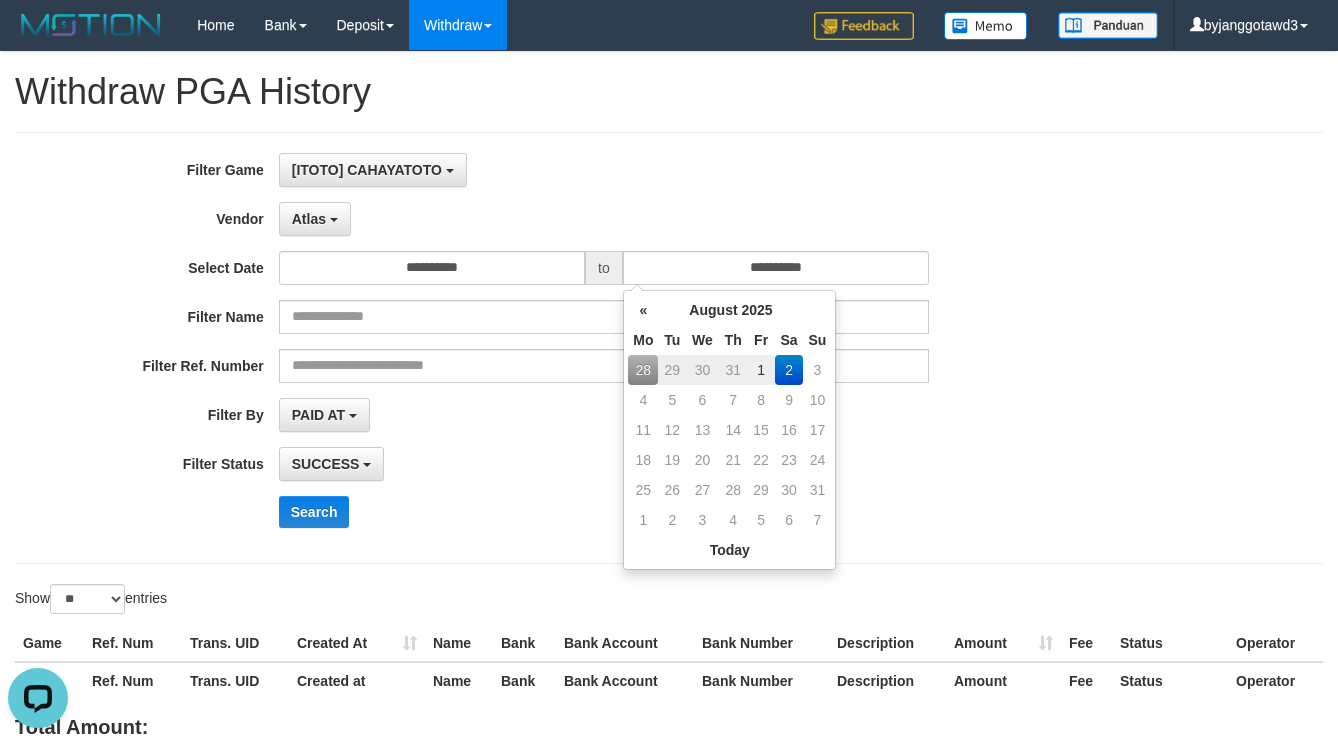 click on "2" at bounding box center (789, 370) 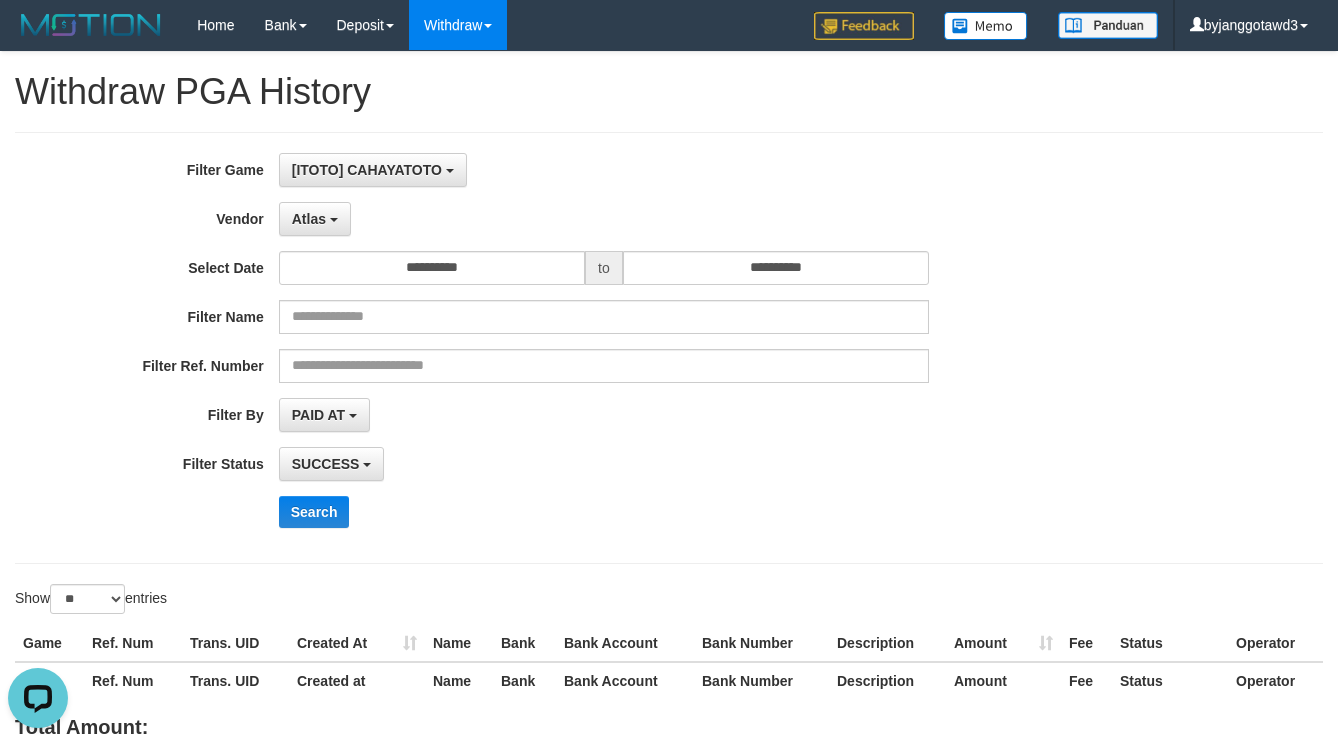 drag, startPoint x: 994, startPoint y: 405, endPoint x: 834, endPoint y: 430, distance: 161.94135 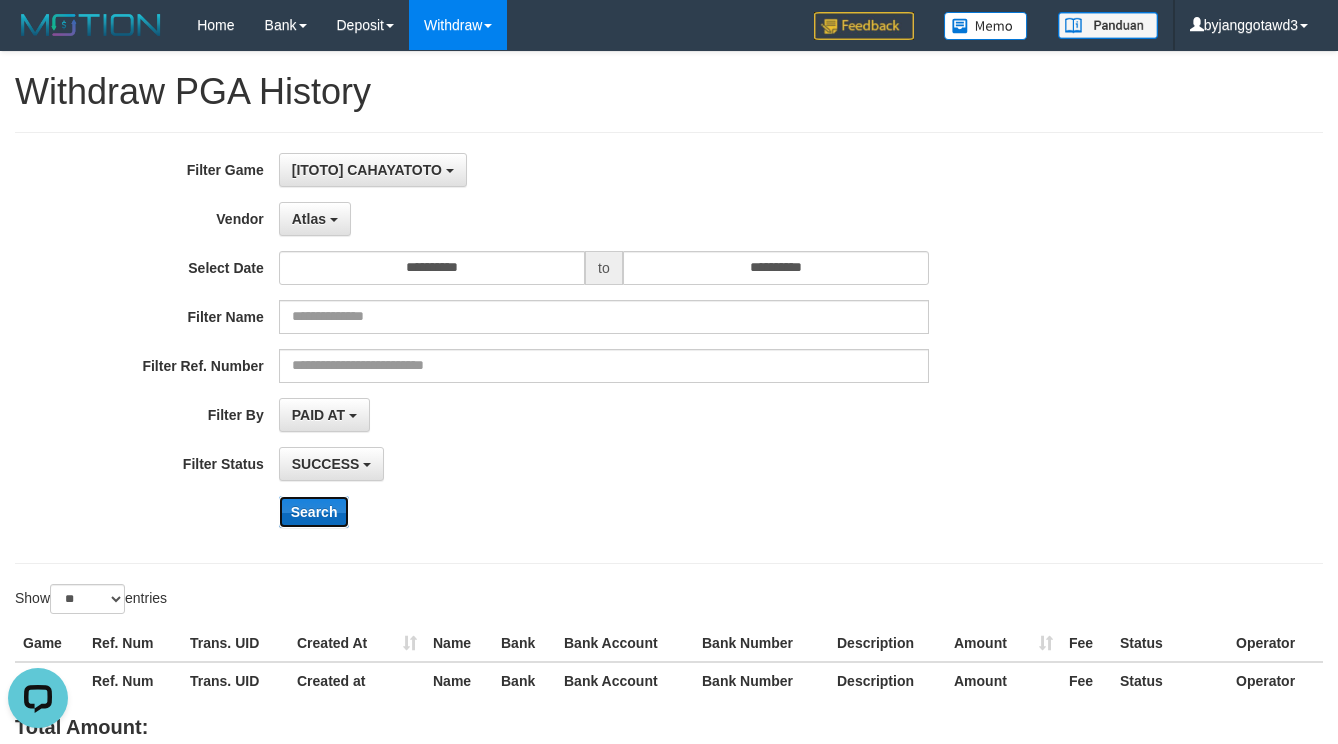 click on "Search" at bounding box center (314, 512) 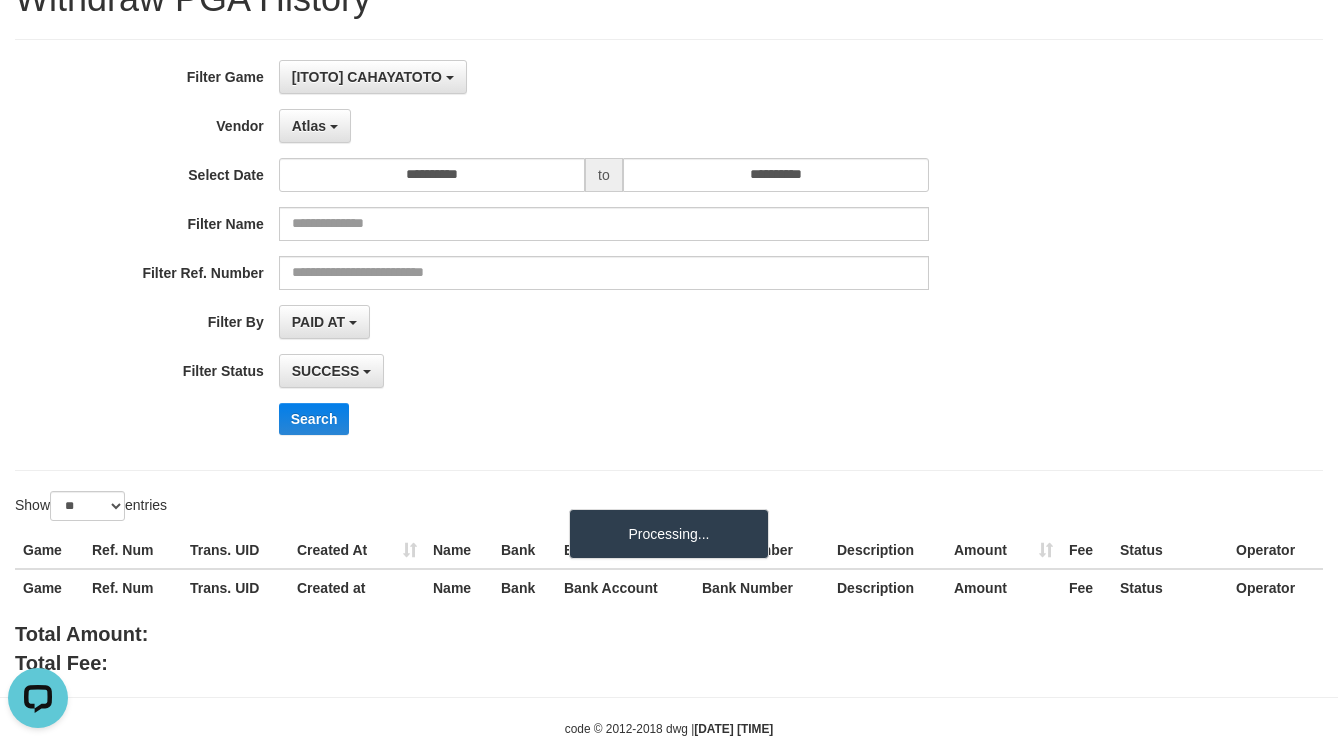 scroll, scrollTop: 142, scrollLeft: 0, axis: vertical 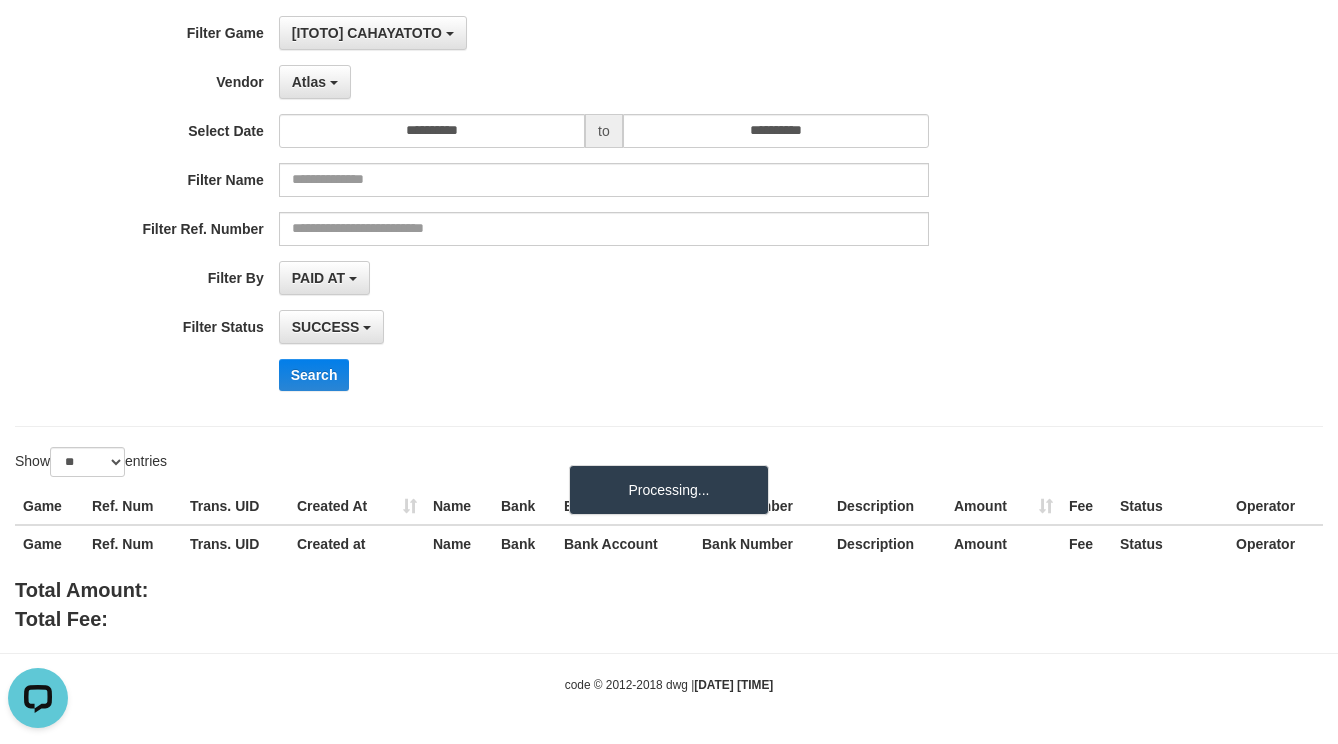 click on "SUCCESS
SUCCESS
ON PROCESS
FAILED" at bounding box center [604, 327] 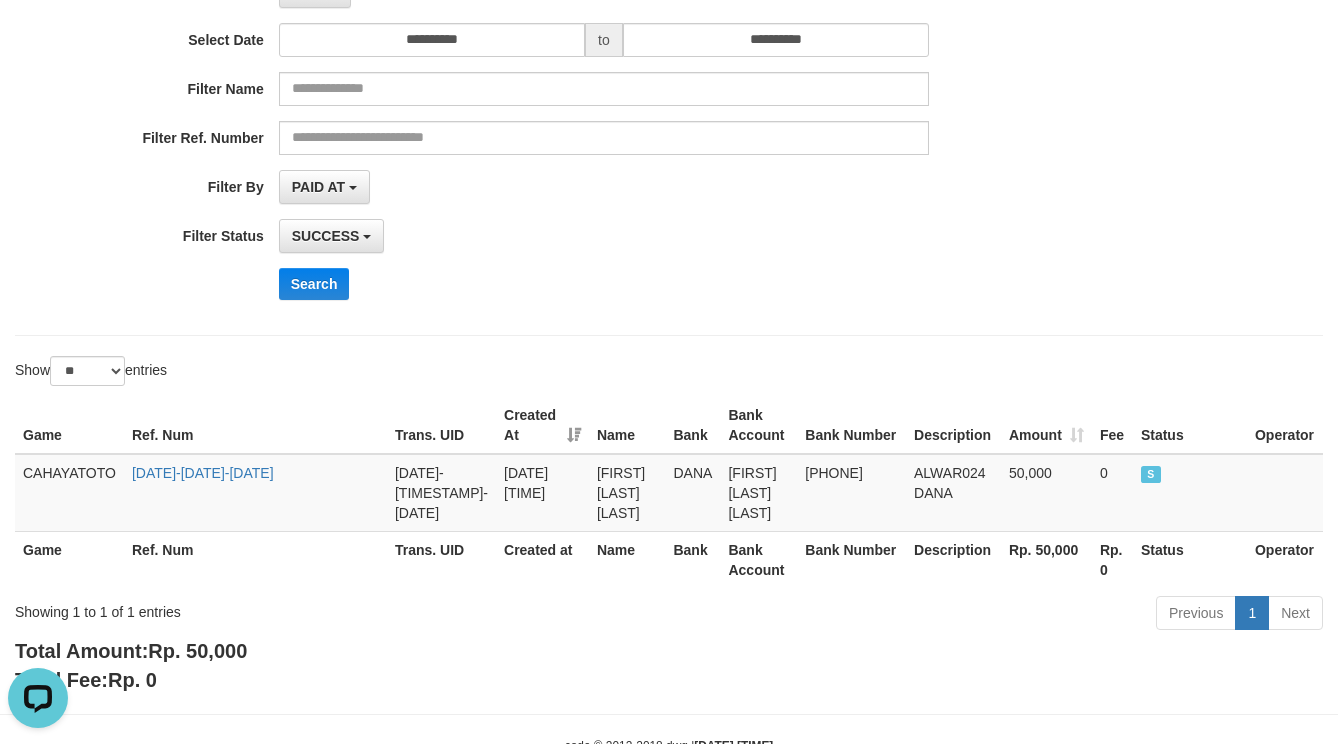 scroll, scrollTop: 297, scrollLeft: 0, axis: vertical 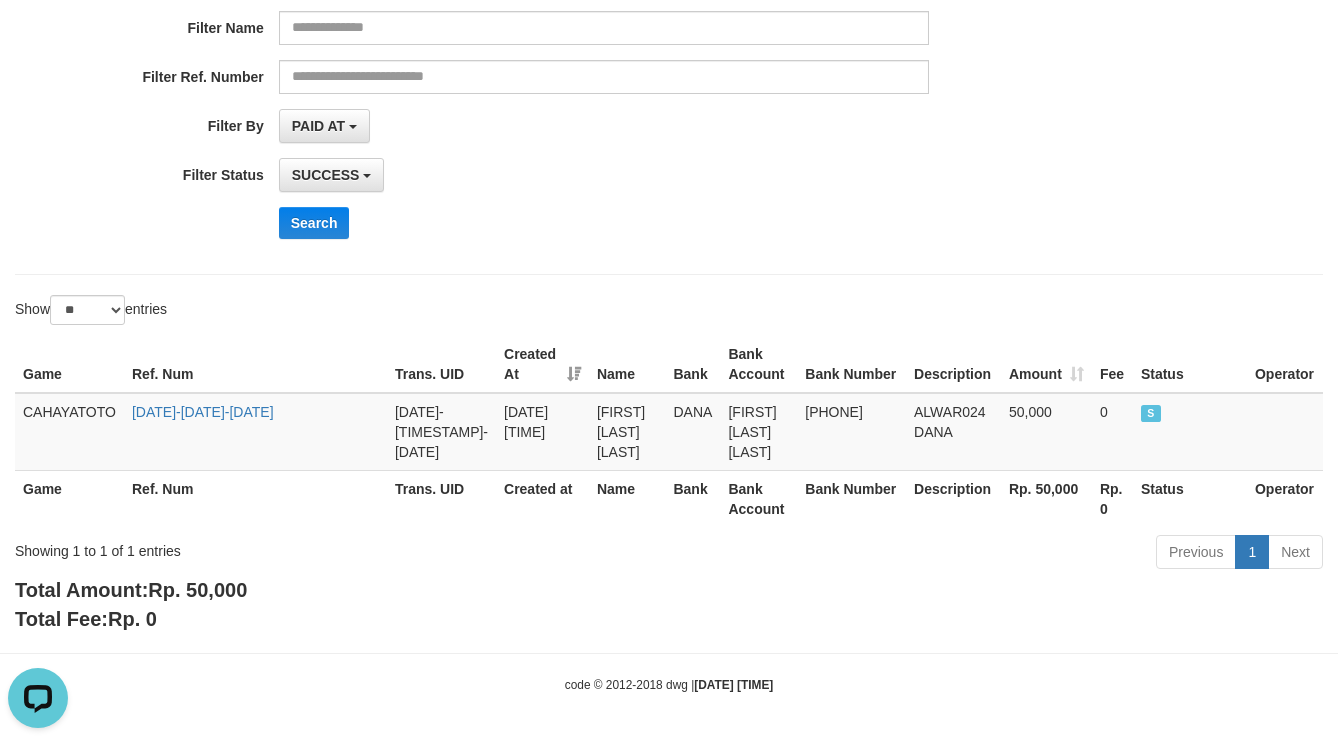 click on "Rp. 50,000" at bounding box center [197, 590] 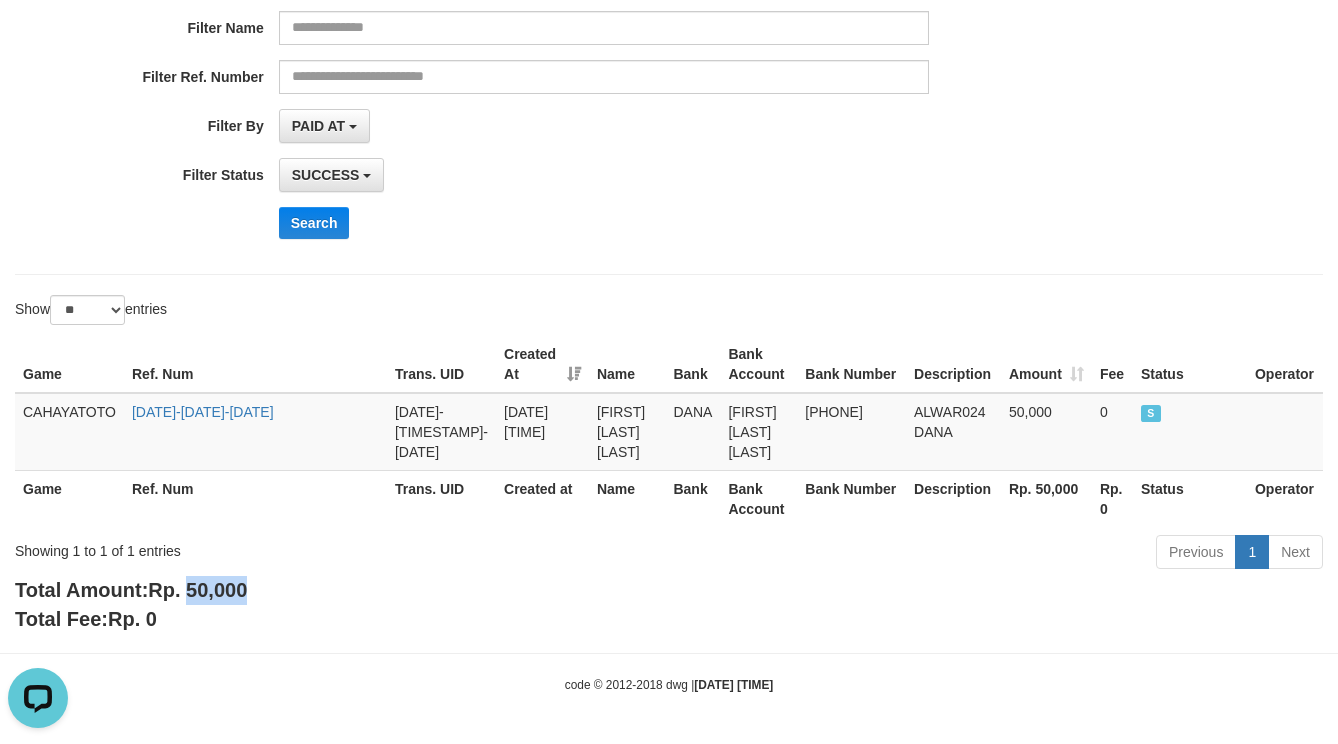 click on "Rp. 50,000" at bounding box center [197, 590] 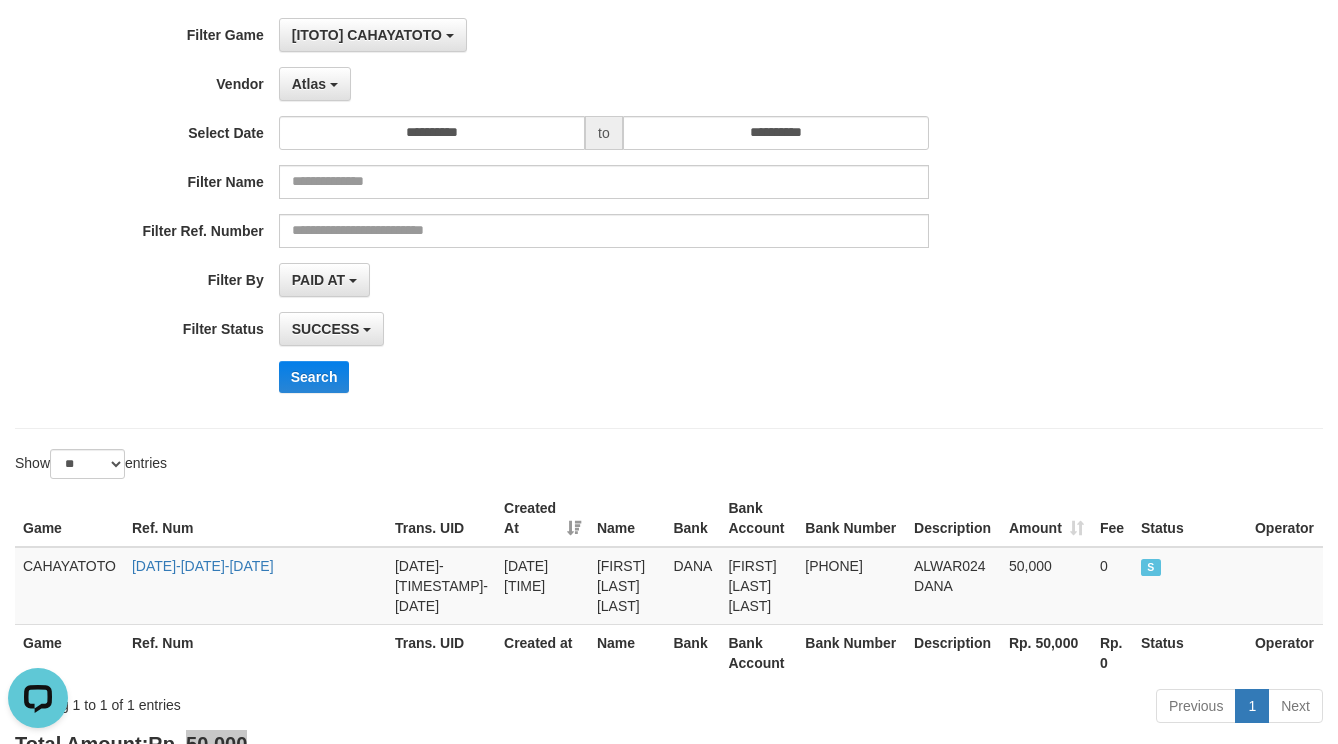 scroll, scrollTop: 0, scrollLeft: 0, axis: both 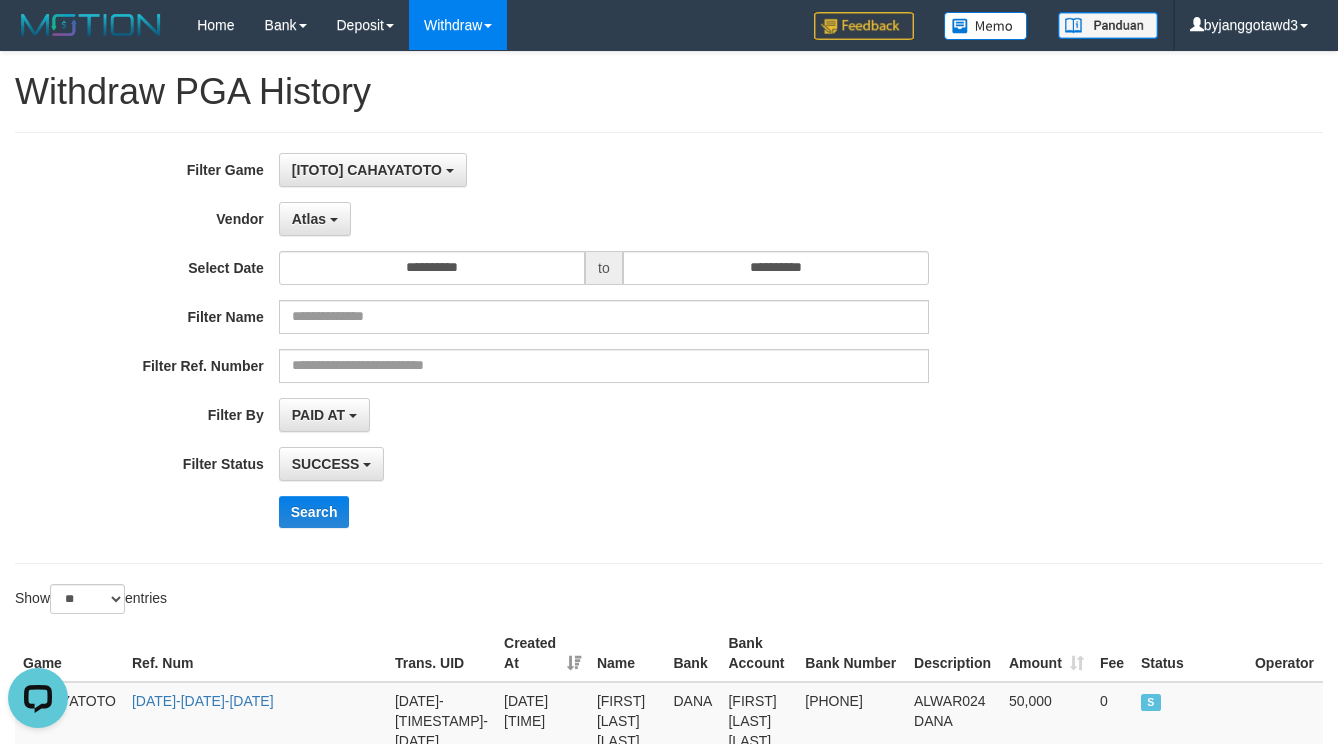 click on "**********" at bounding box center [557, 348] 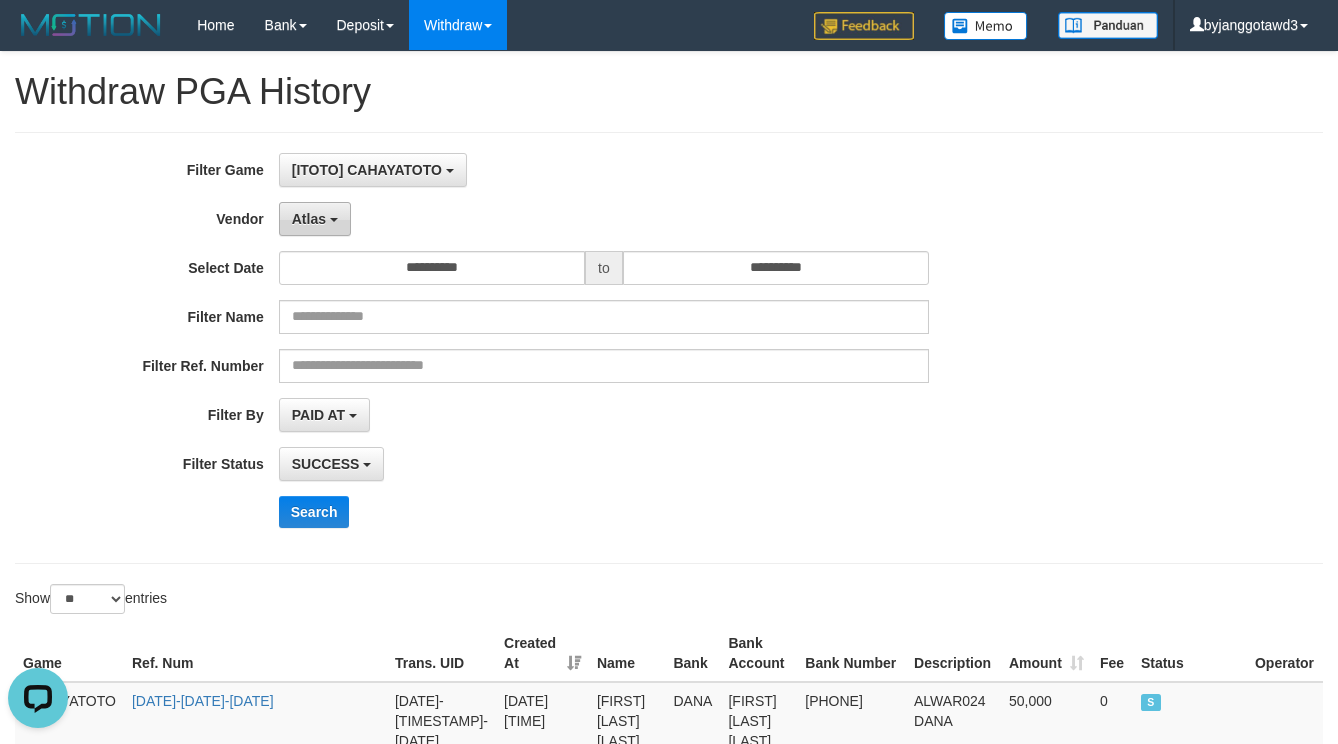 click on "Atlas" at bounding box center (309, 219) 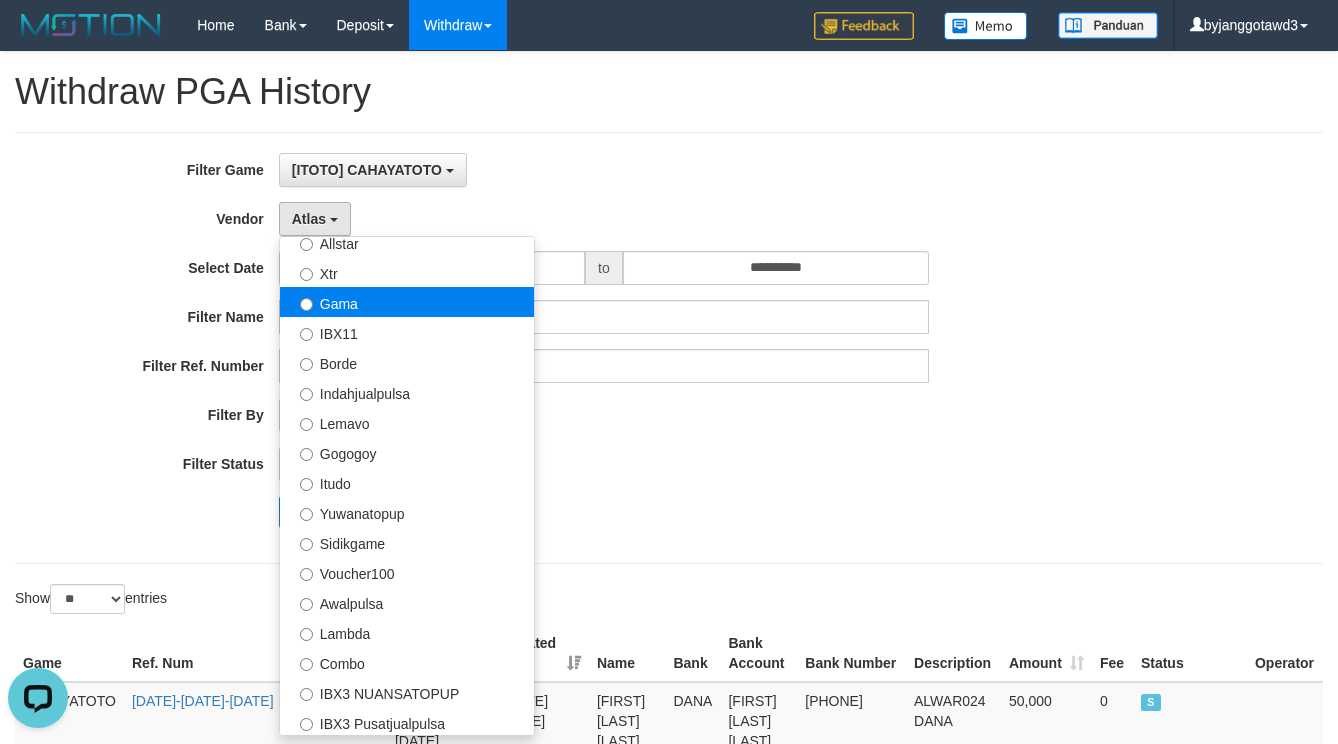 scroll, scrollTop: 655, scrollLeft: 0, axis: vertical 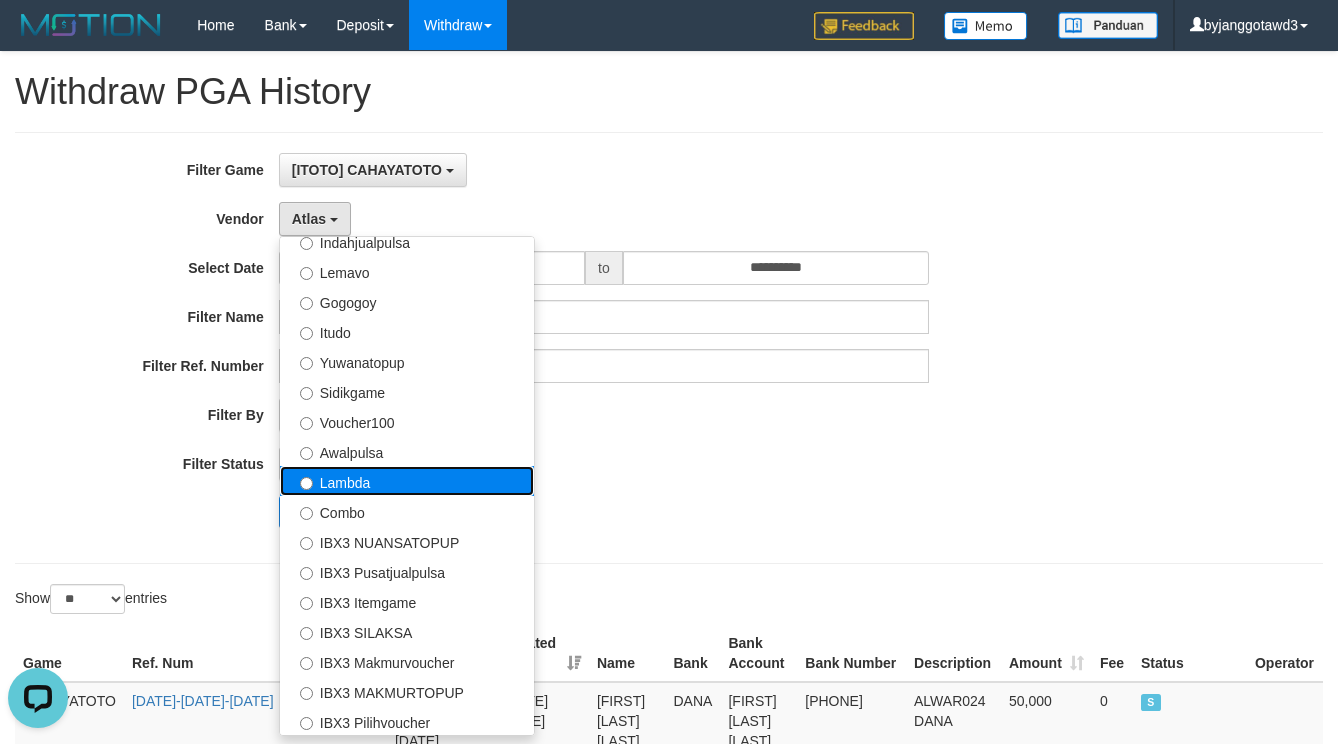 click on "Lambda" at bounding box center (407, 481) 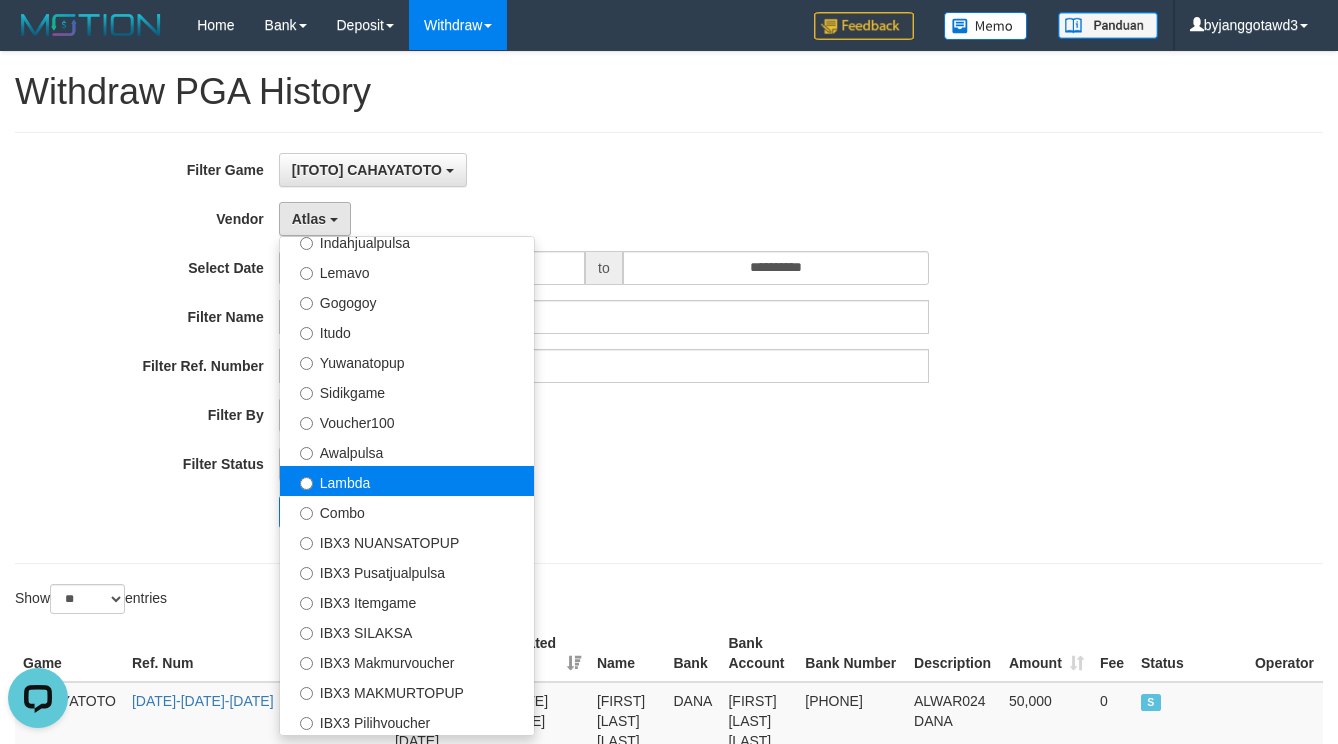 select on "**********" 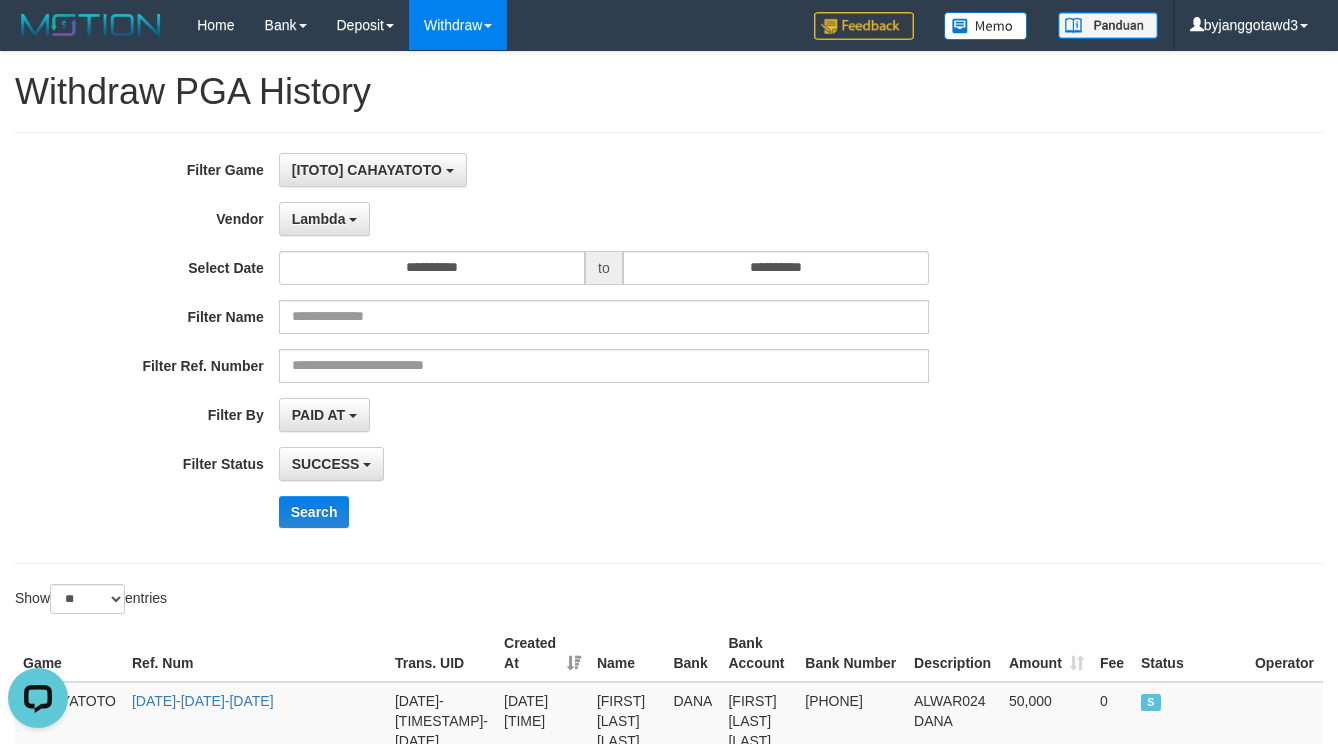 click on "**********" at bounding box center [557, 348] 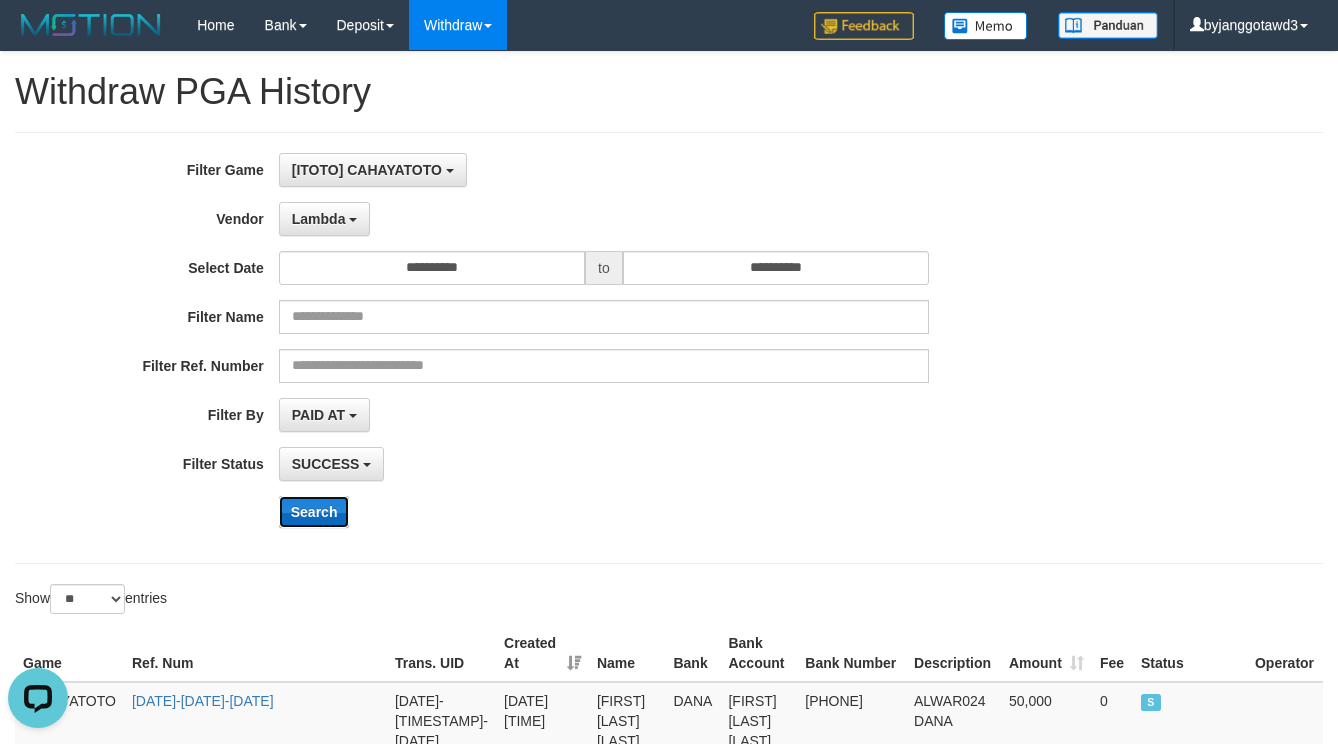 click on "Search" at bounding box center (314, 512) 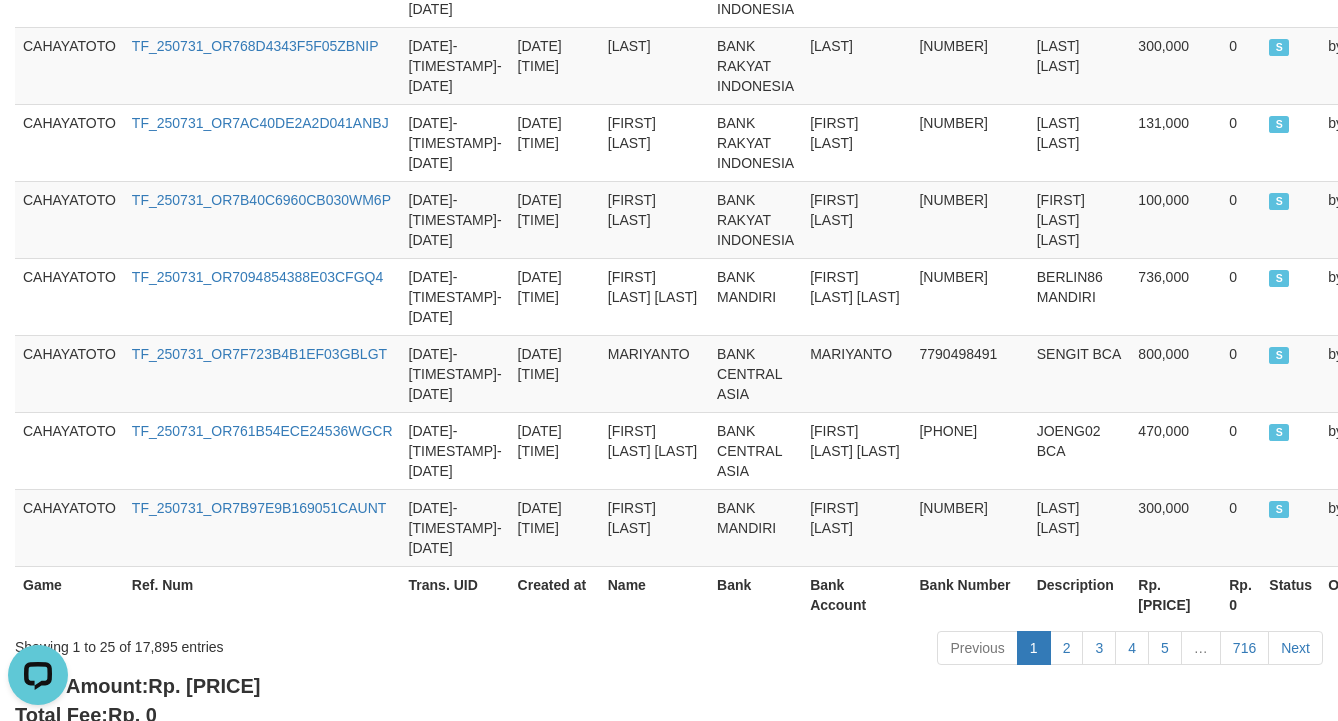 scroll, scrollTop: 2176, scrollLeft: 0, axis: vertical 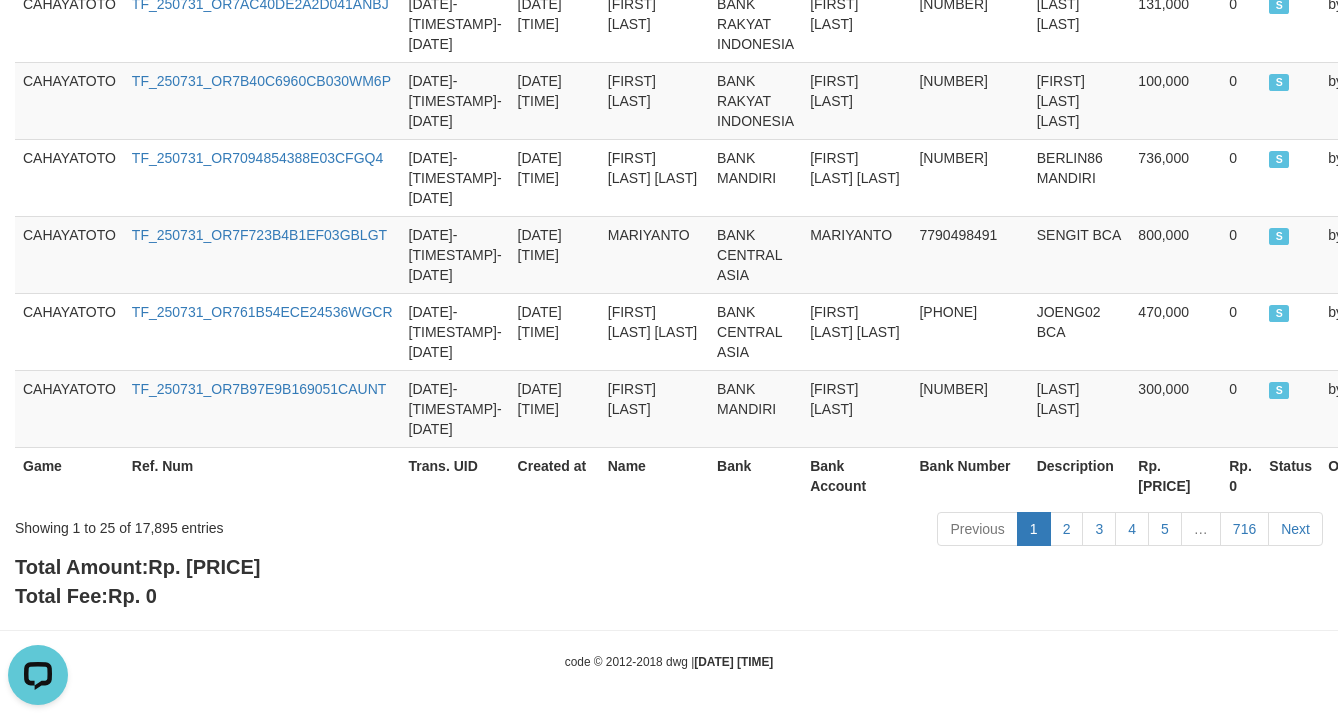click on "Rp. [PRICE]" at bounding box center (204, 567) 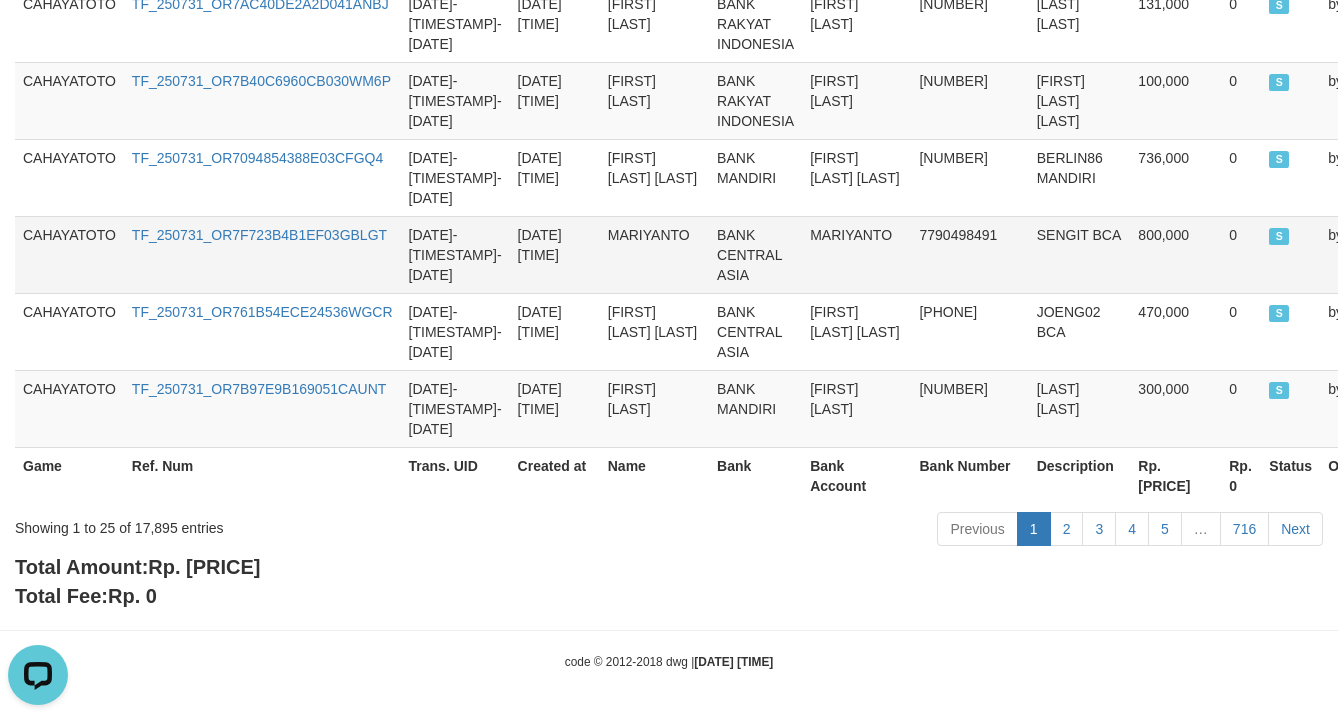 copy on "[PRICE]" 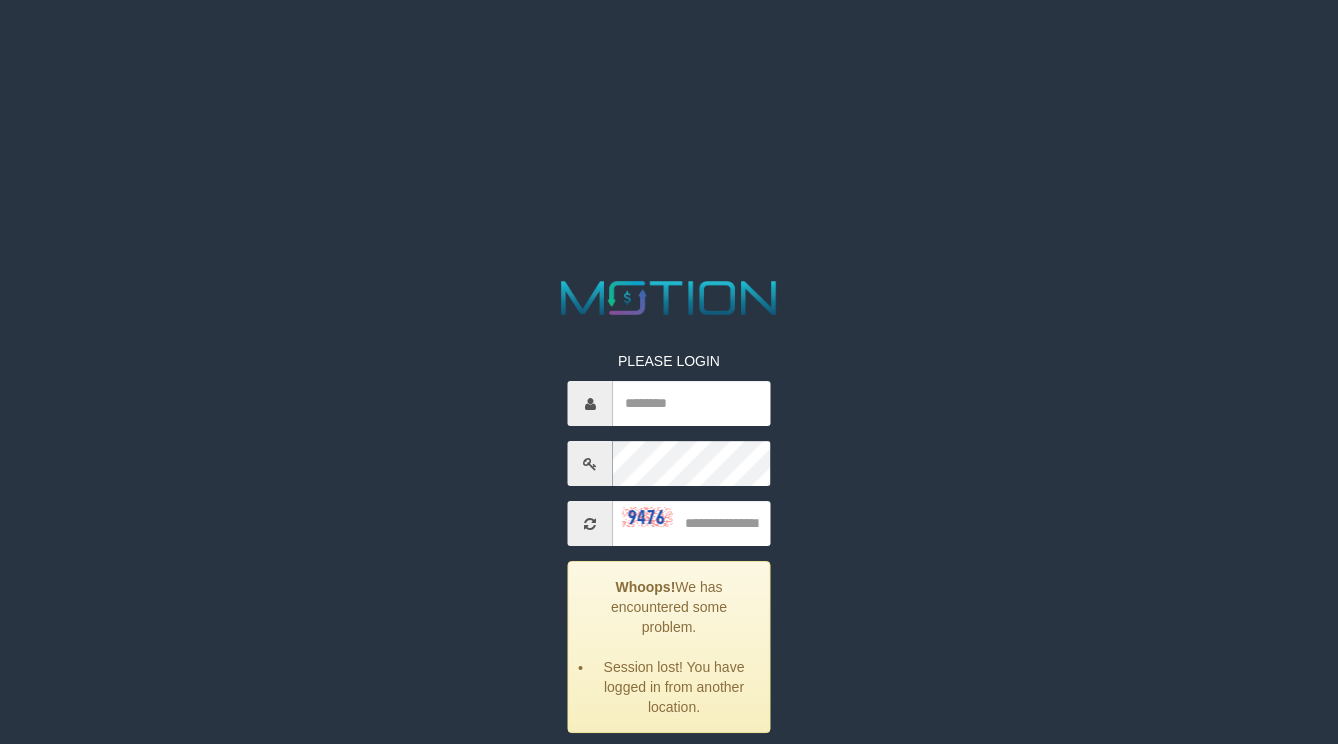 scroll, scrollTop: 0, scrollLeft: 0, axis: both 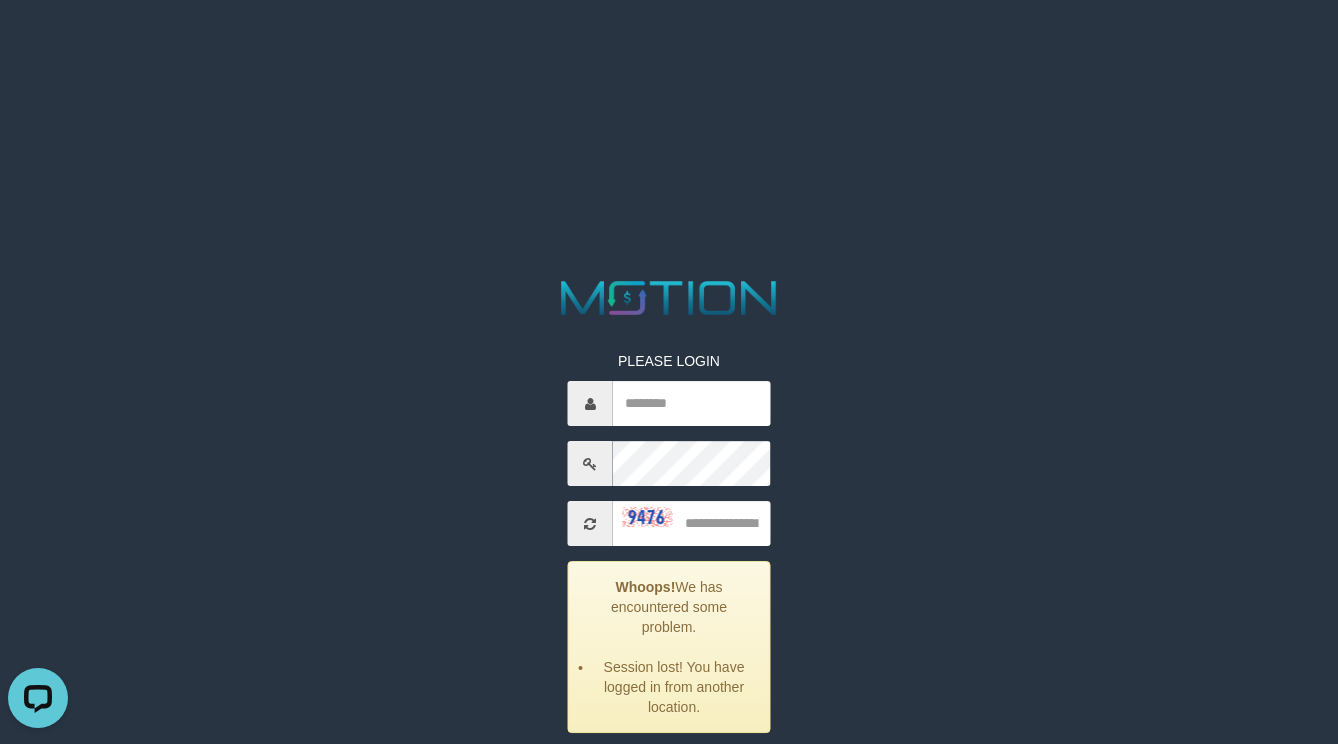 click on "PLEASE LOGIN
Whoops!  We has encountered some problem.
Session lost! You have logged in from another location.
*****
code © 2012-2018 dwg" at bounding box center (669, 550) 